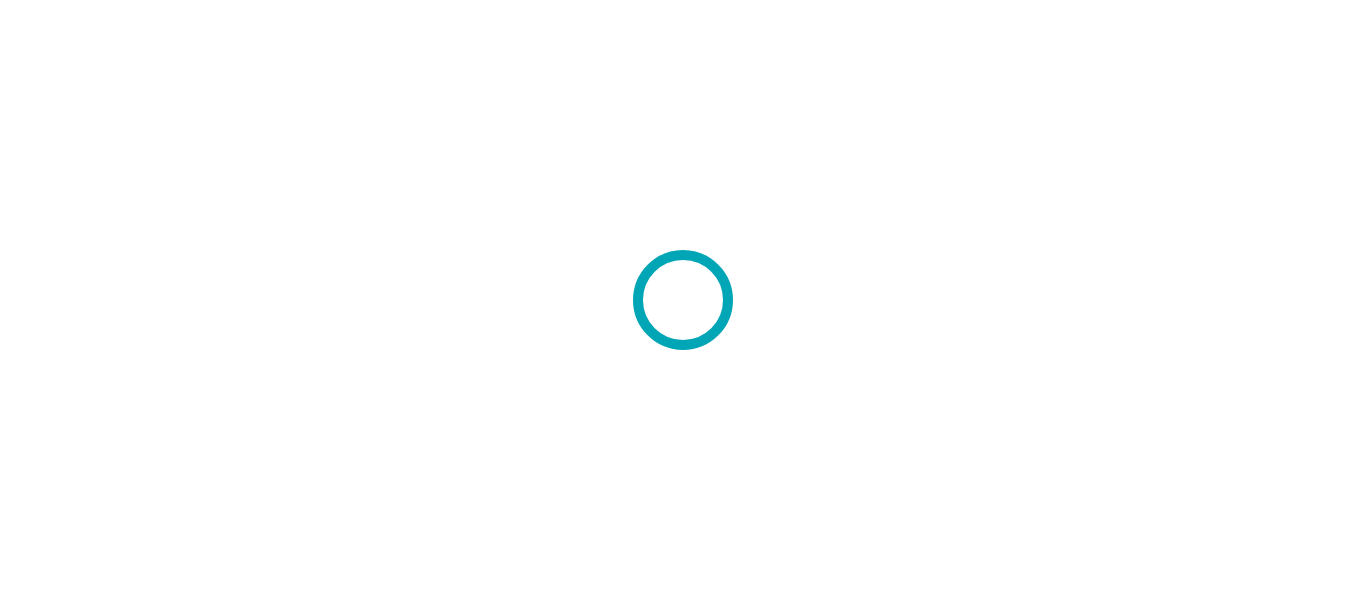 scroll, scrollTop: 0, scrollLeft: 0, axis: both 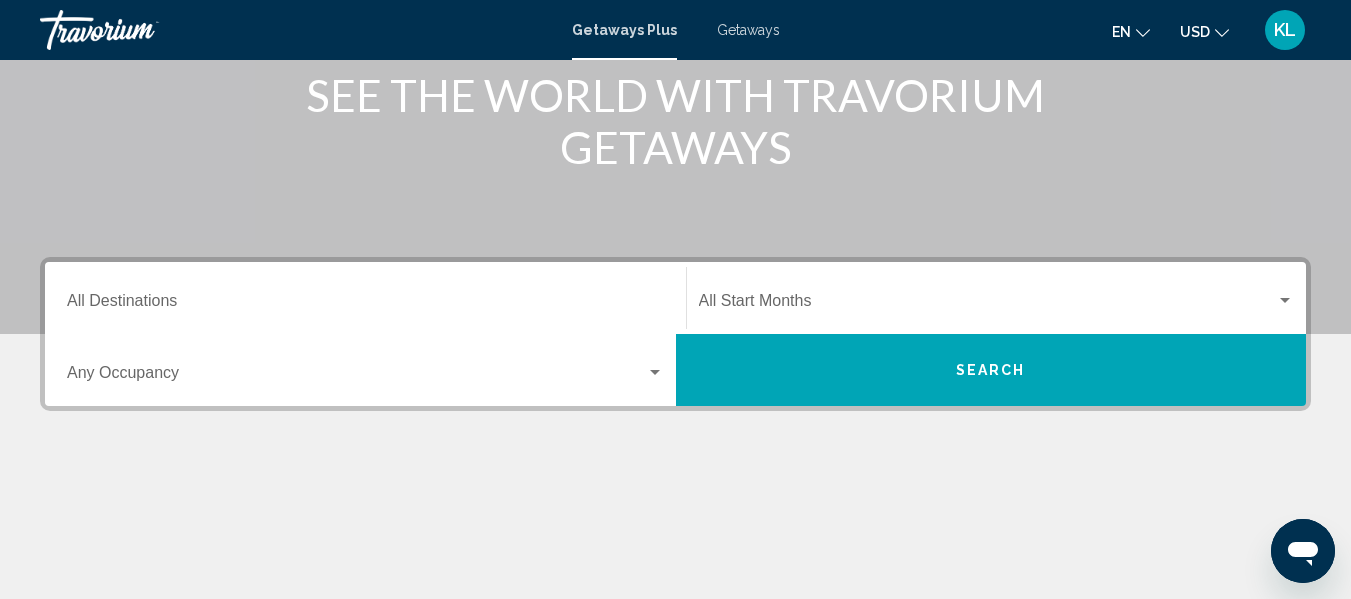 click on "Destination All Destinations" at bounding box center [365, 305] 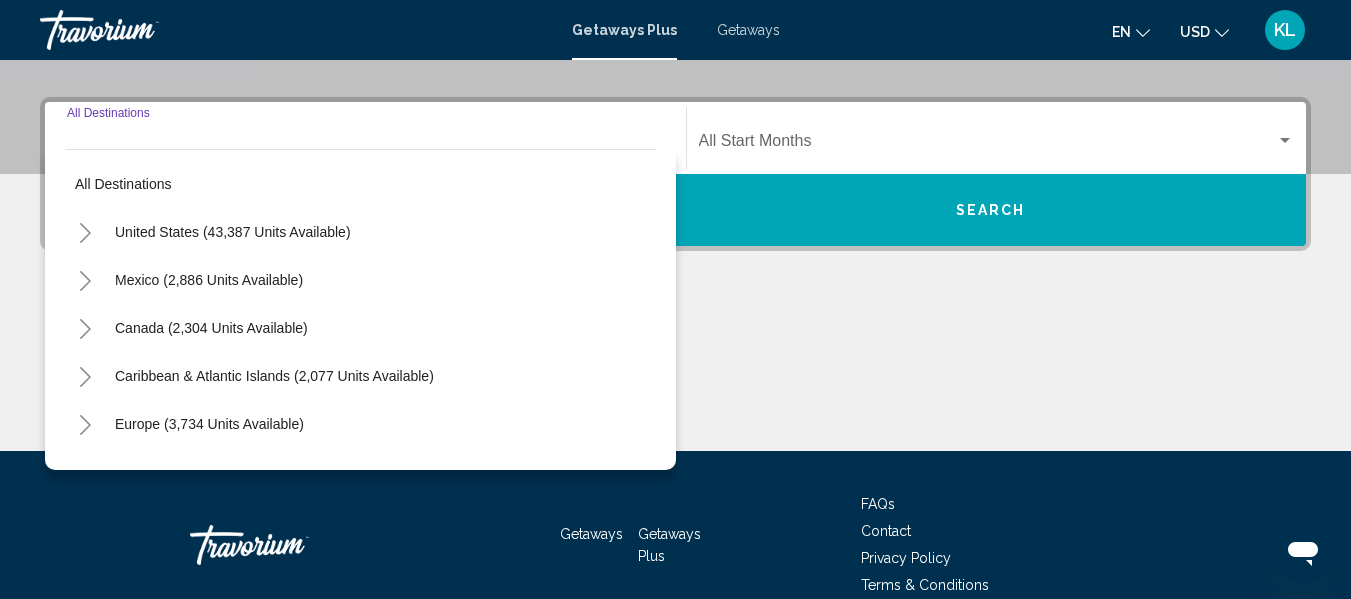 scroll, scrollTop: 416, scrollLeft: 0, axis: vertical 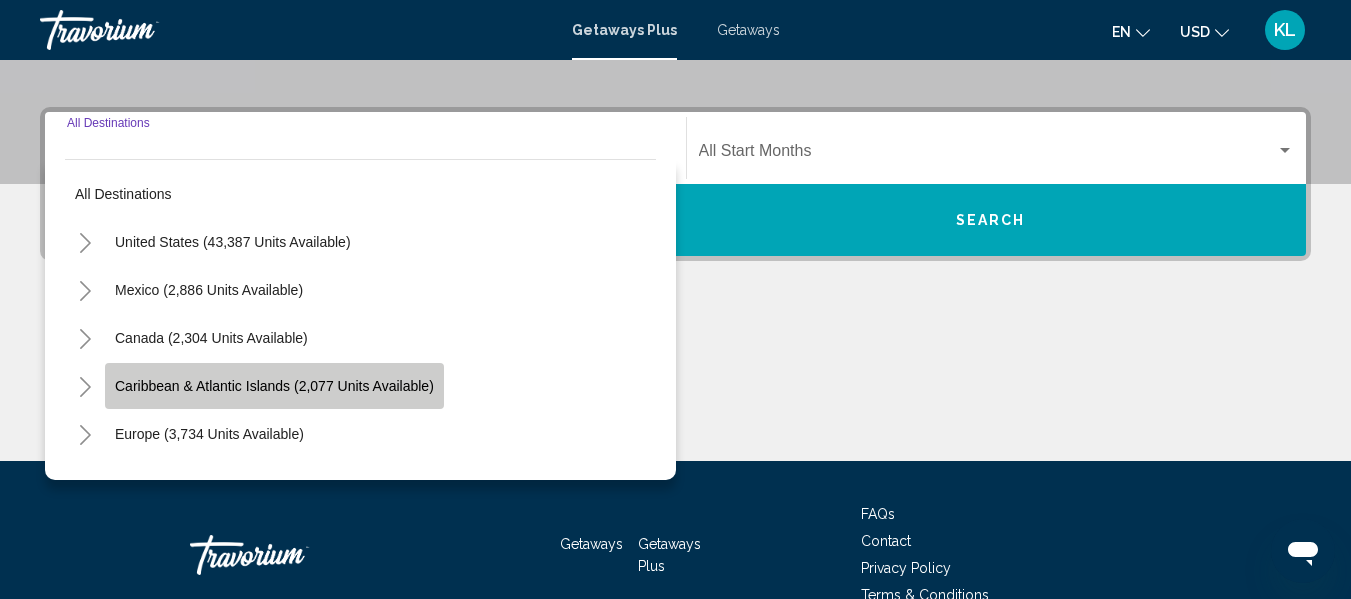 click on "Caribbean & Atlantic Islands (2,077 units available)" at bounding box center [209, 434] 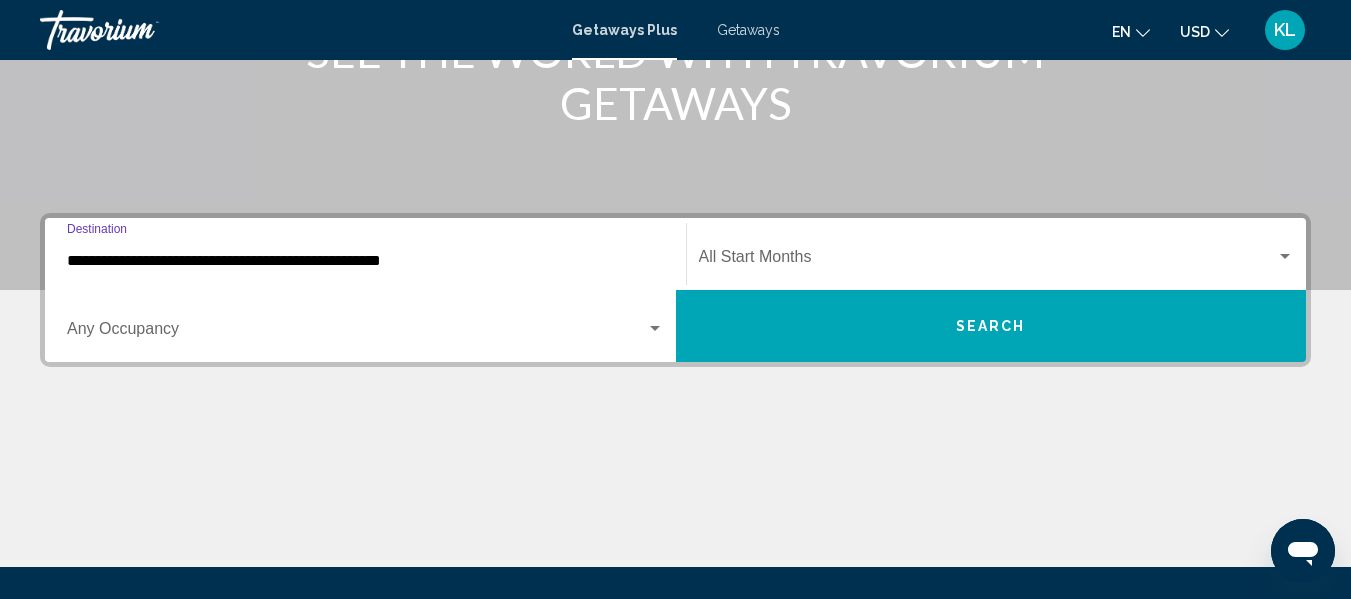 click at bounding box center (988, 261) 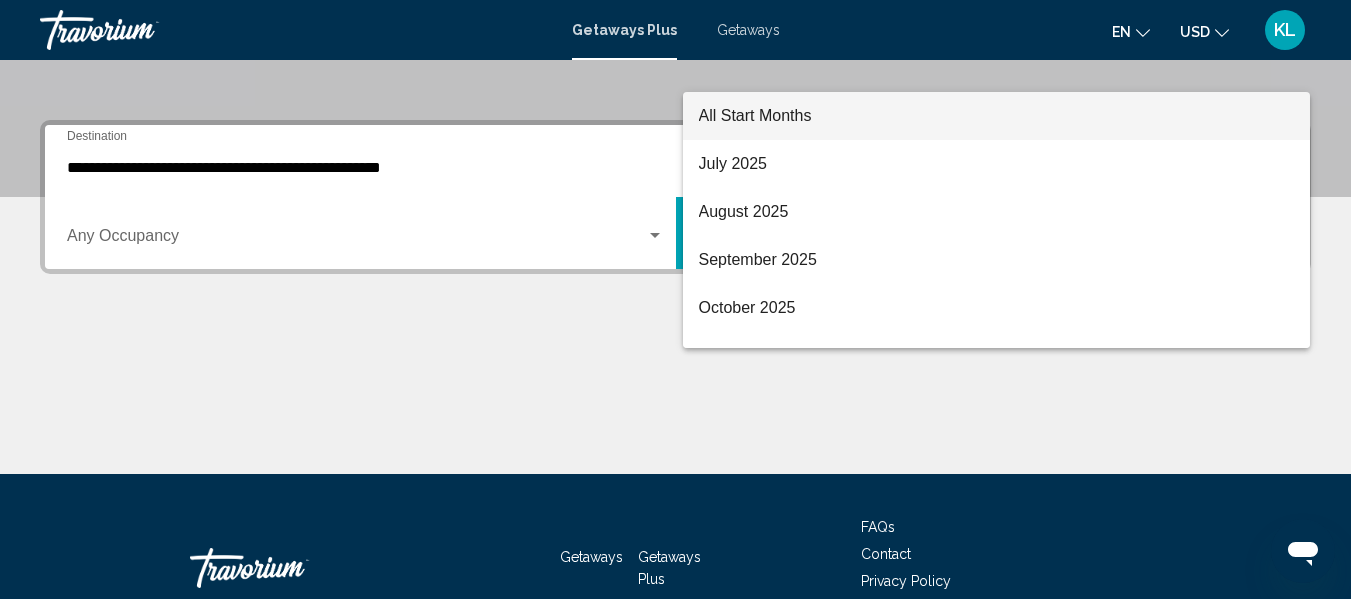 scroll, scrollTop: 458, scrollLeft: 0, axis: vertical 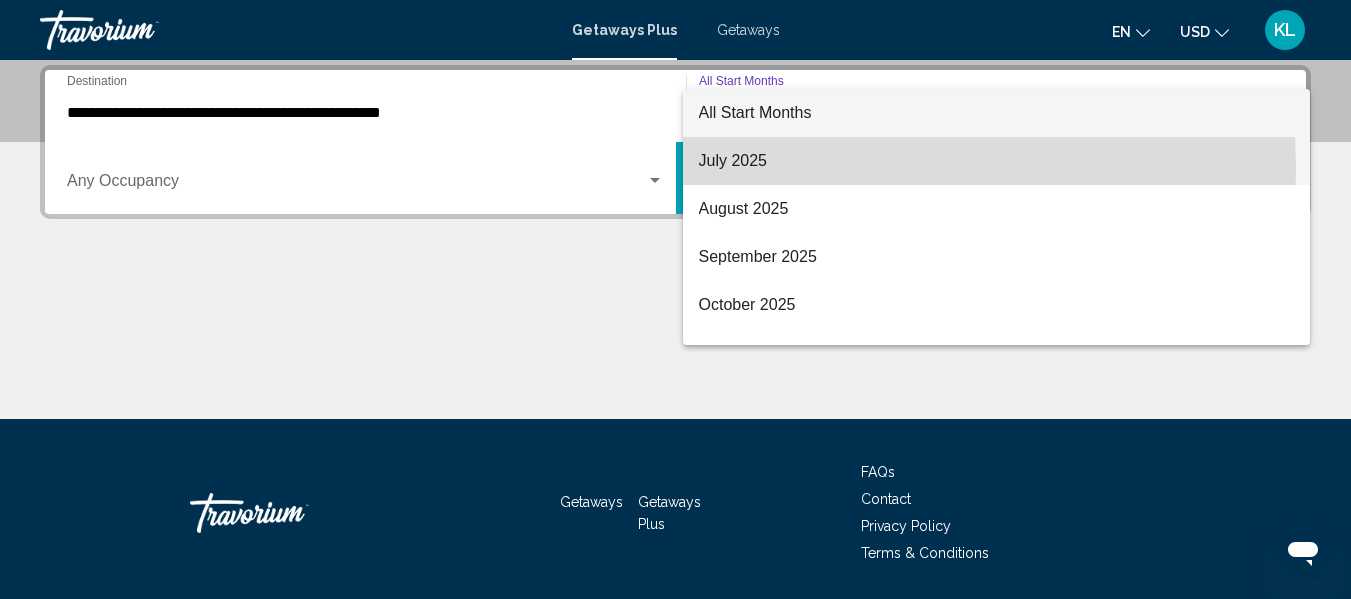 click on "July 2025" at bounding box center [997, 161] 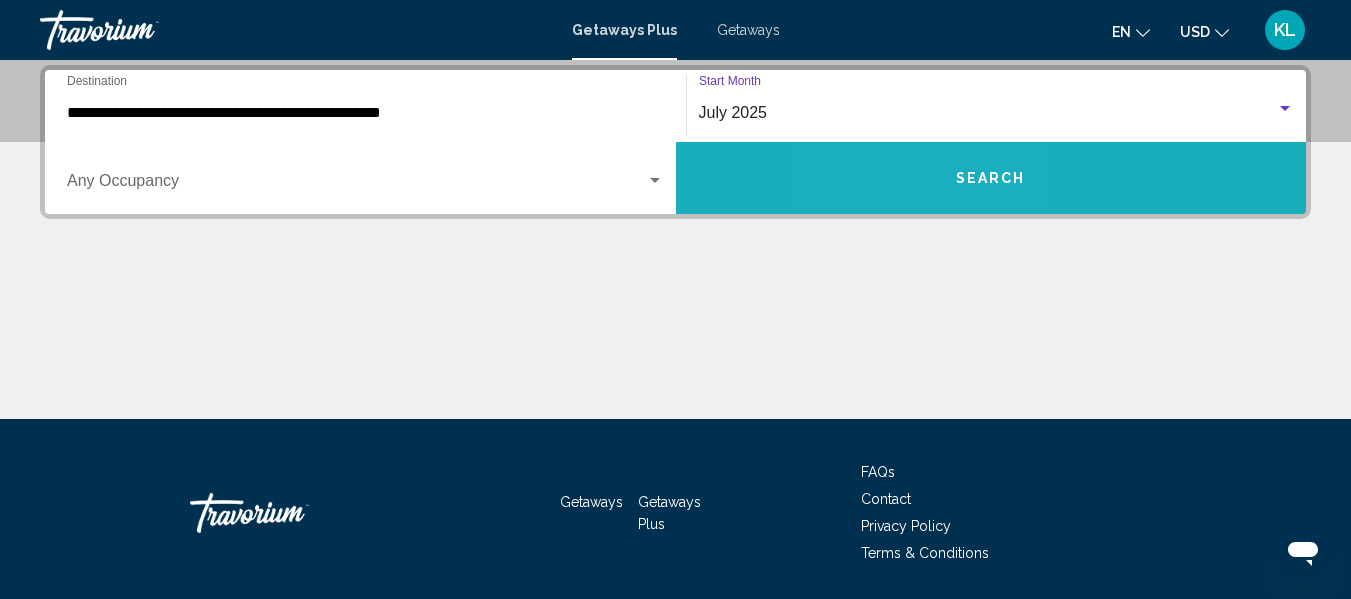 click on "Search" at bounding box center [991, 178] 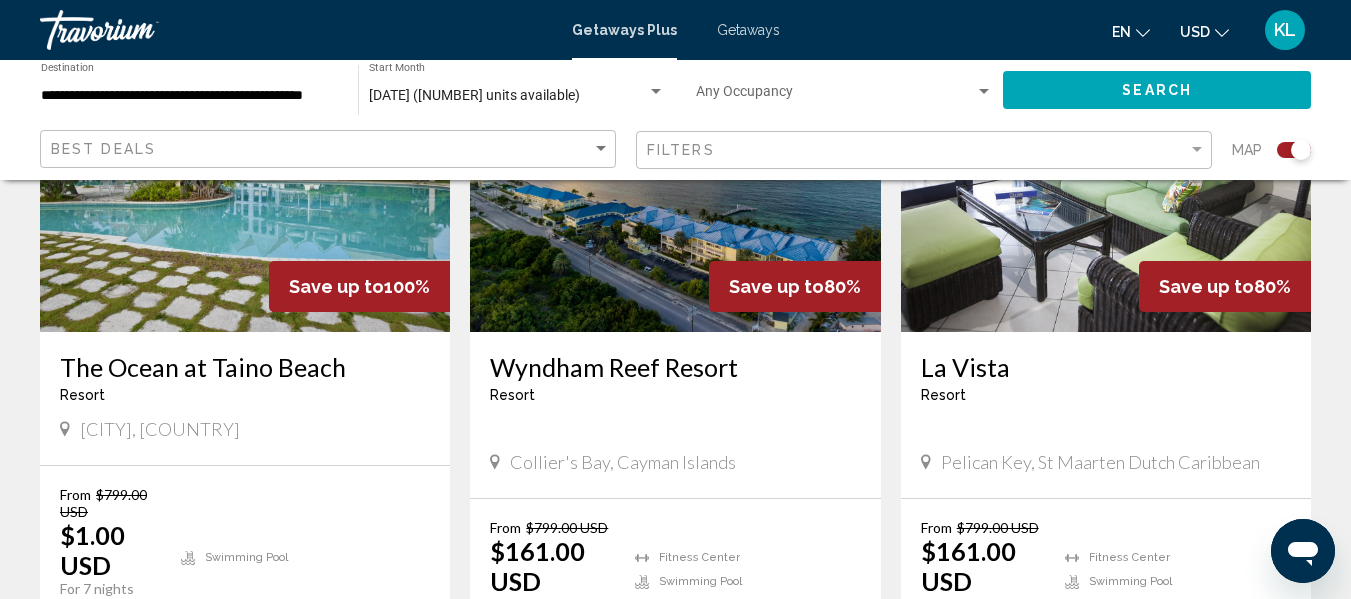 scroll, scrollTop: 2331, scrollLeft: 0, axis: vertical 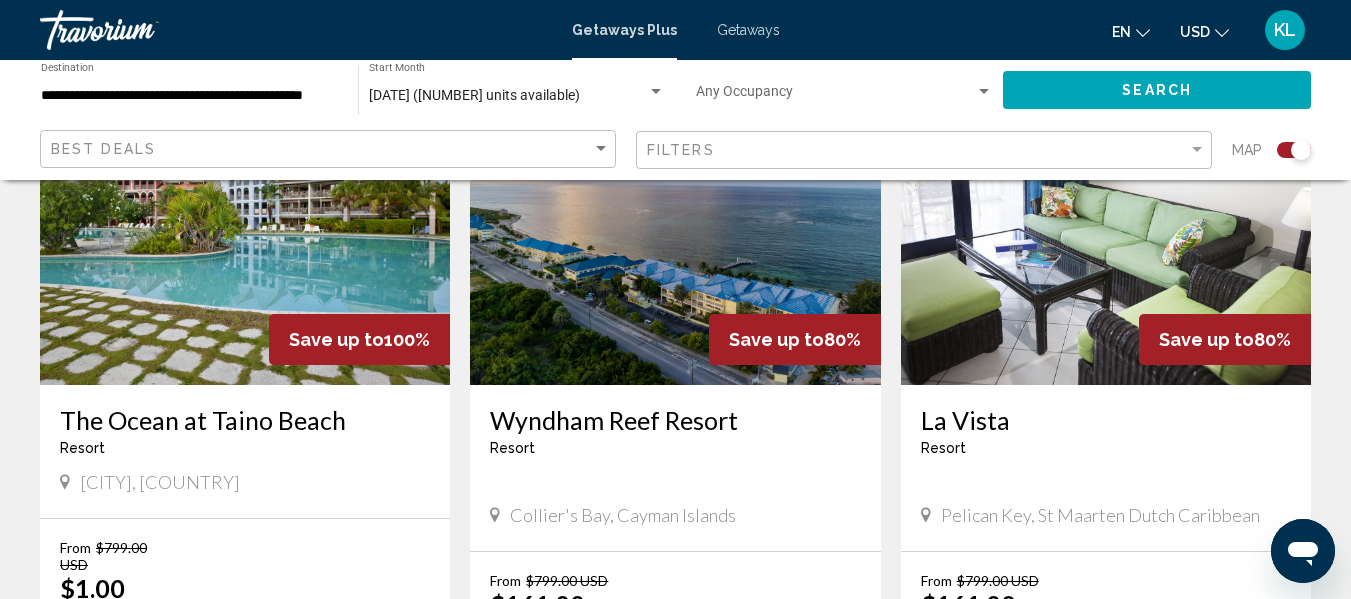 click on "La Vista" at bounding box center [1106, 420] 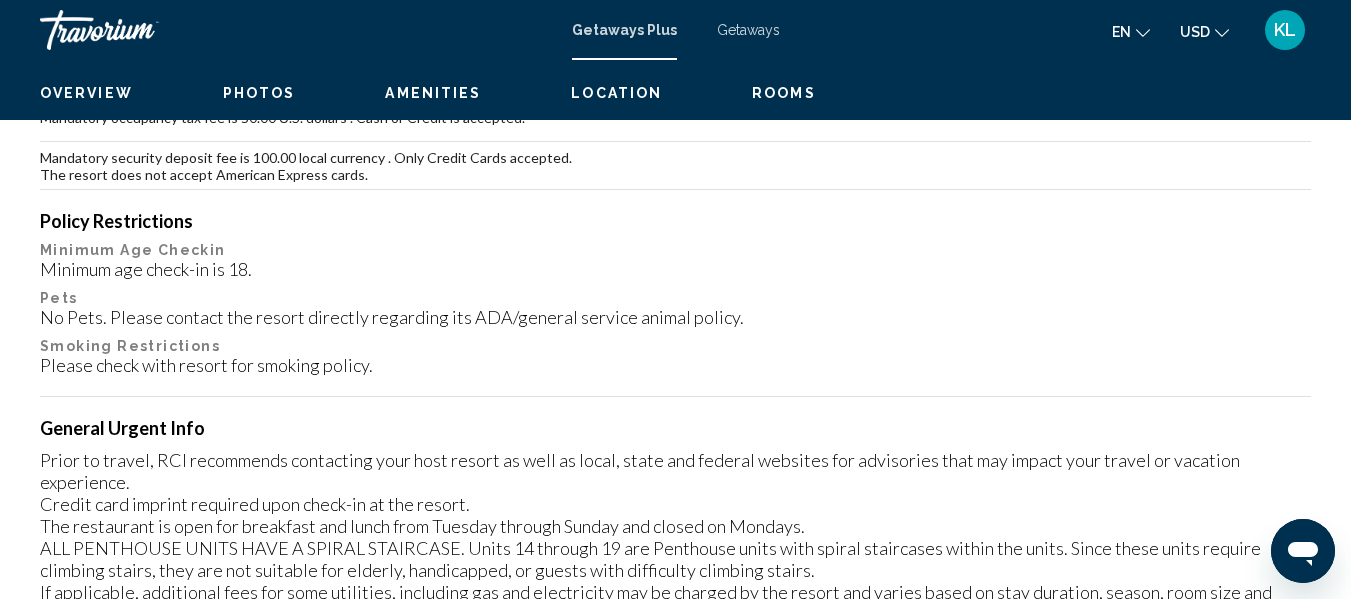 scroll, scrollTop: 236, scrollLeft: 0, axis: vertical 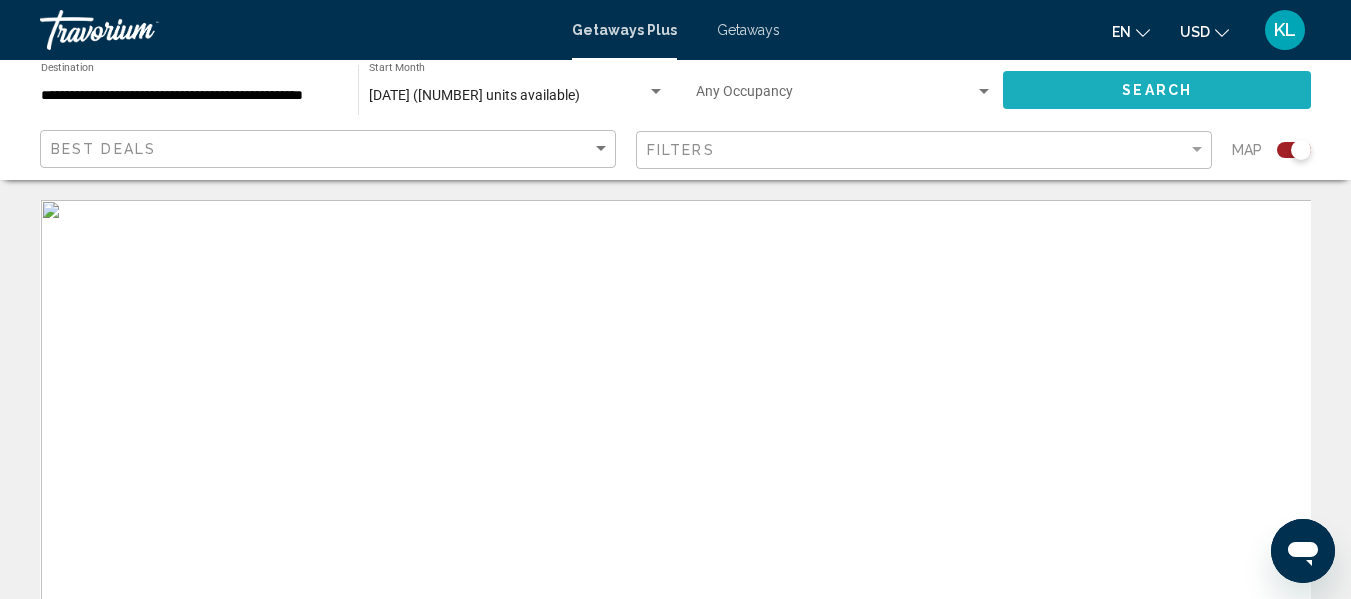 click on "Search" 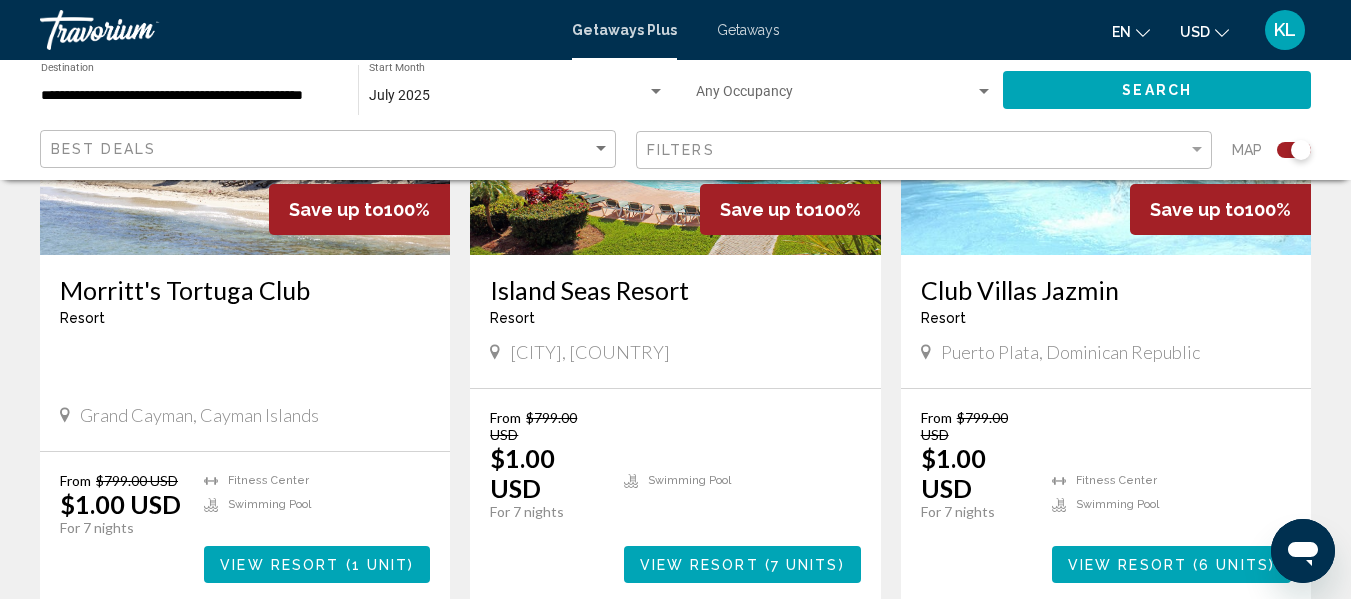 scroll, scrollTop: 962, scrollLeft: 0, axis: vertical 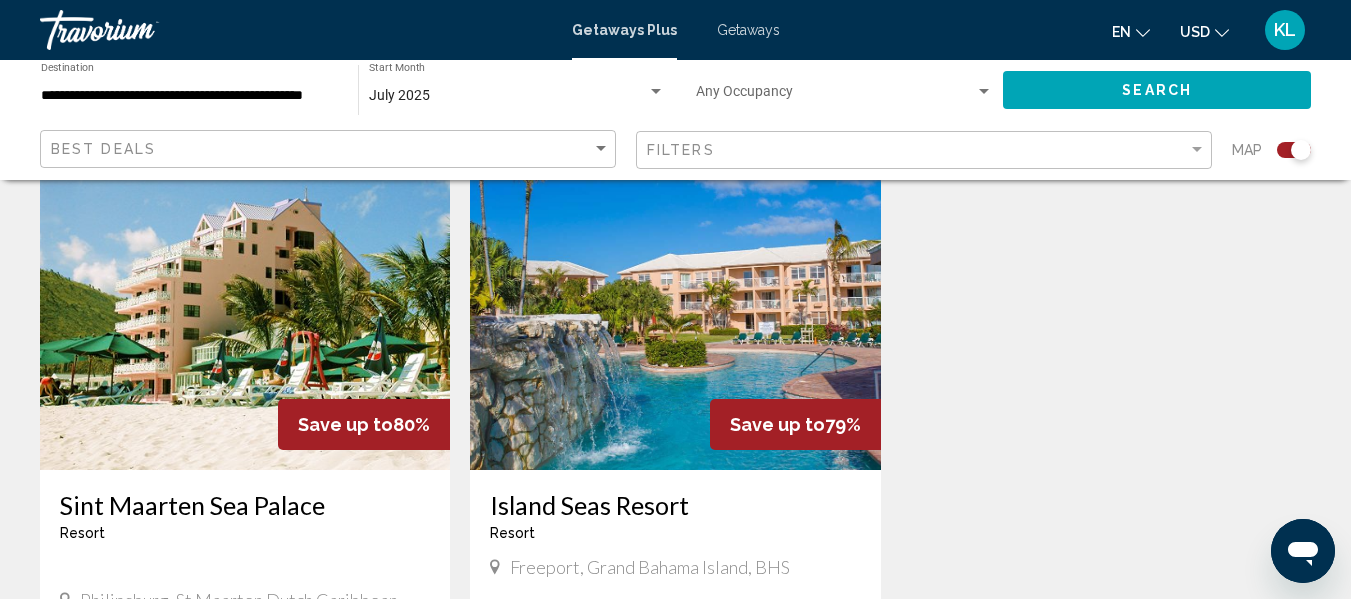 click at bounding box center [245, 310] 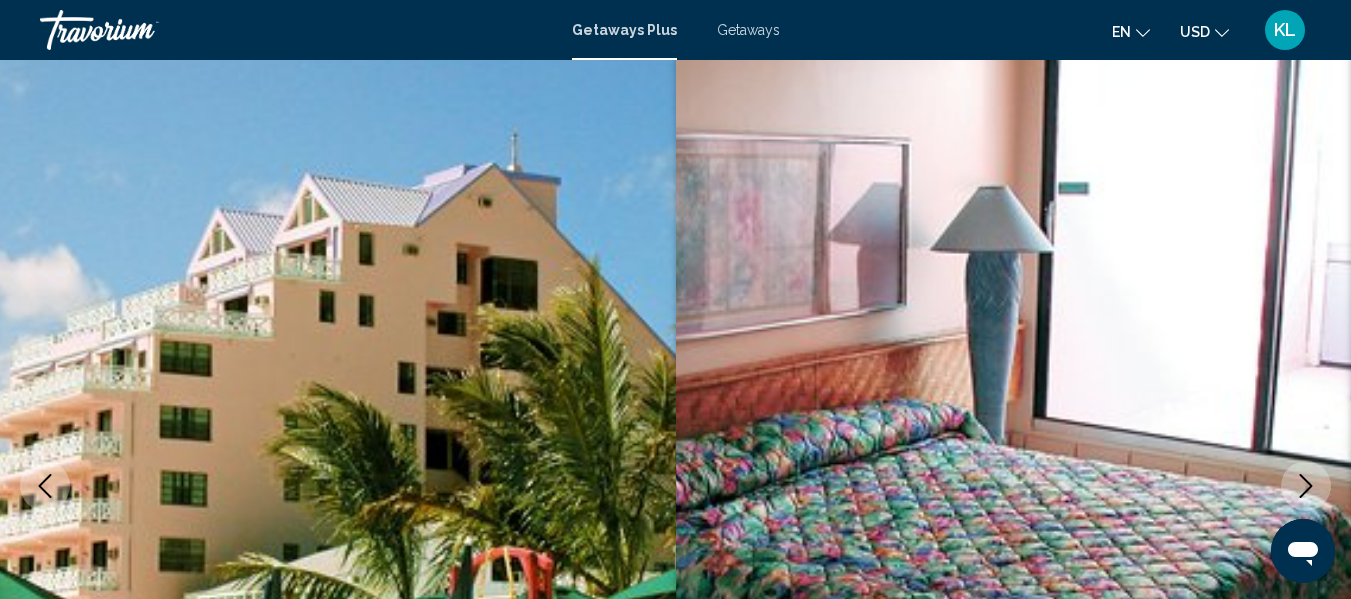 scroll, scrollTop: 0, scrollLeft: 0, axis: both 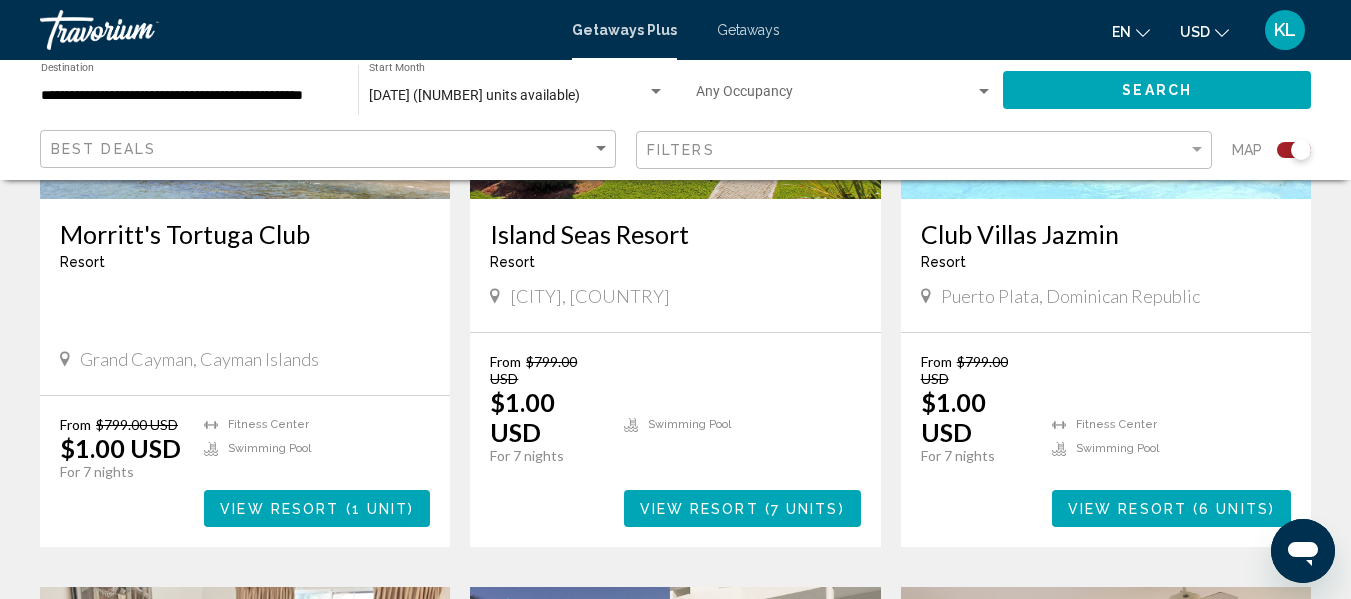 click on "View Resort" at bounding box center (279, 509) 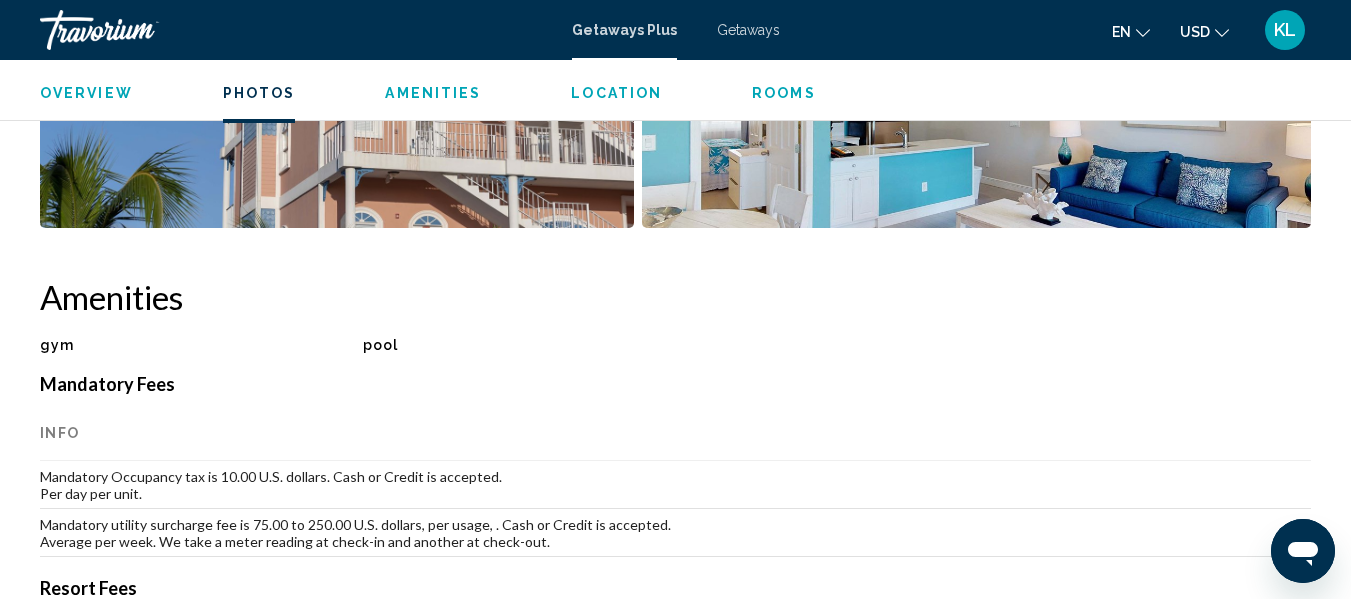 scroll, scrollTop: 1732, scrollLeft: 0, axis: vertical 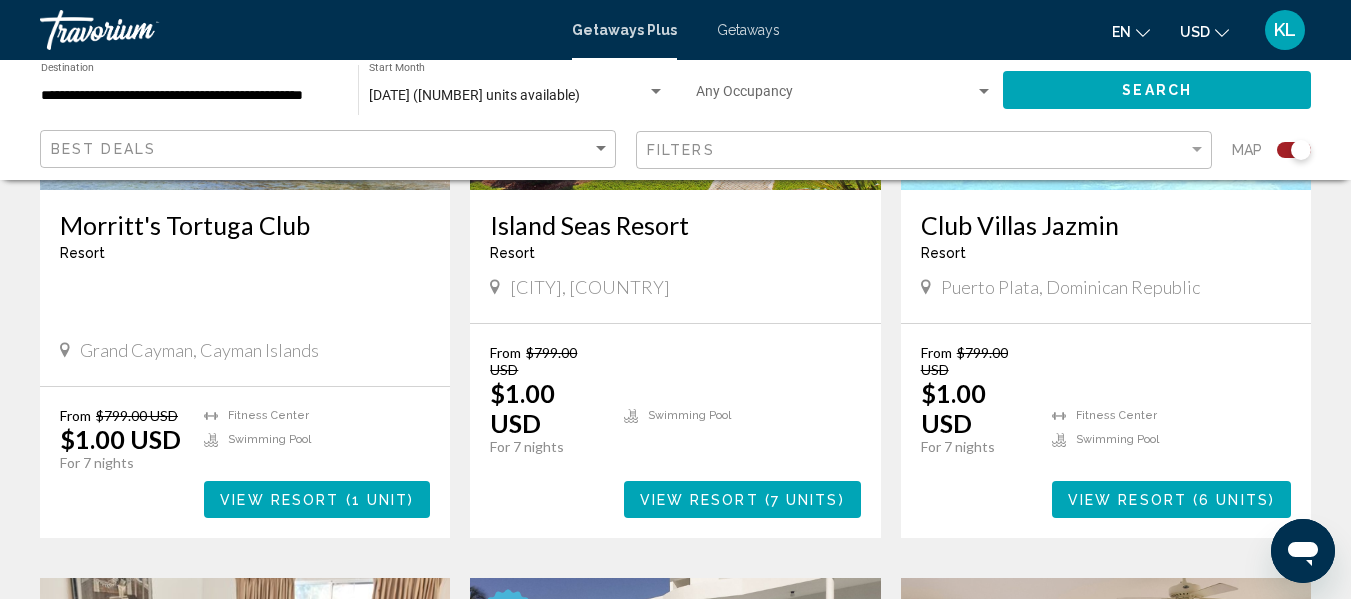 click on "Morritt's Tortuga Club Resort - This is an adults only resort
Grand Cayman, [COUNTRY]" at bounding box center [245, 288] 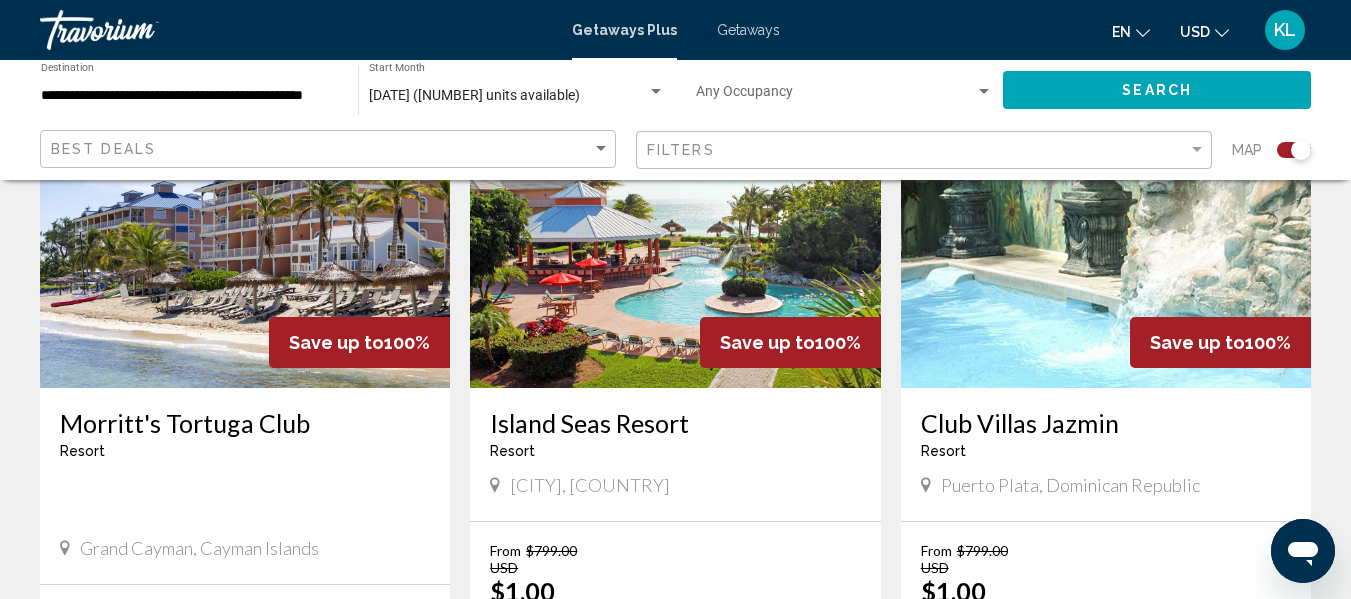 scroll, scrollTop: 814, scrollLeft: 0, axis: vertical 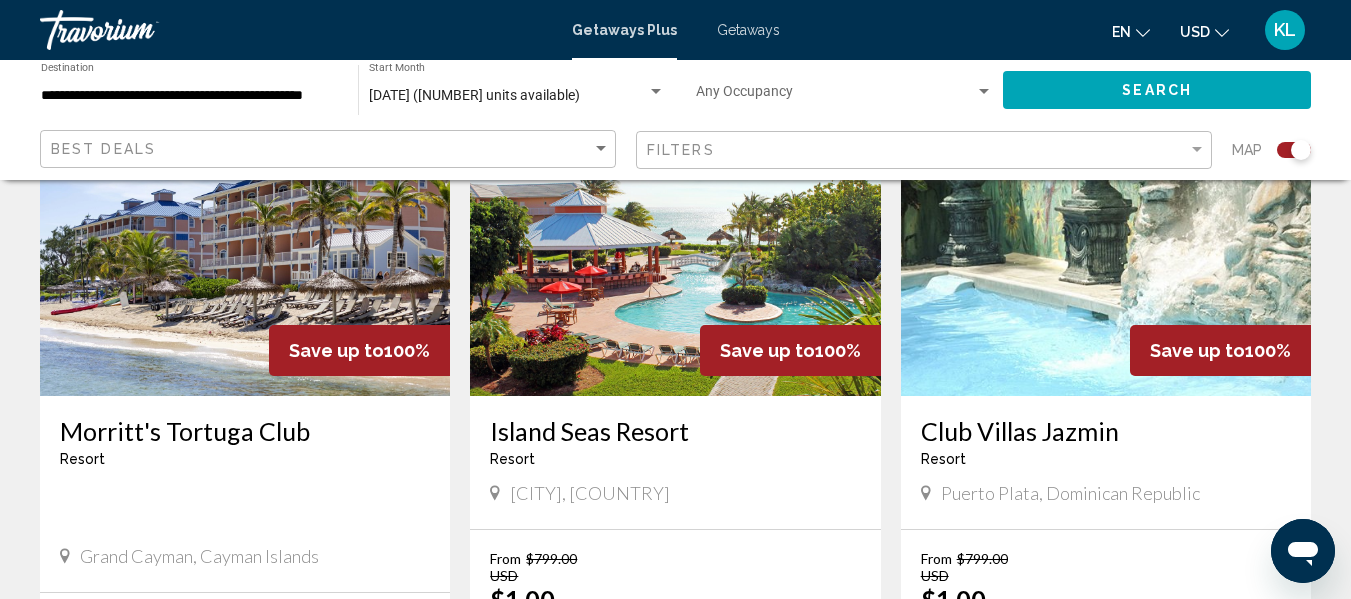click on "Save up to" at bounding box center [336, 350] 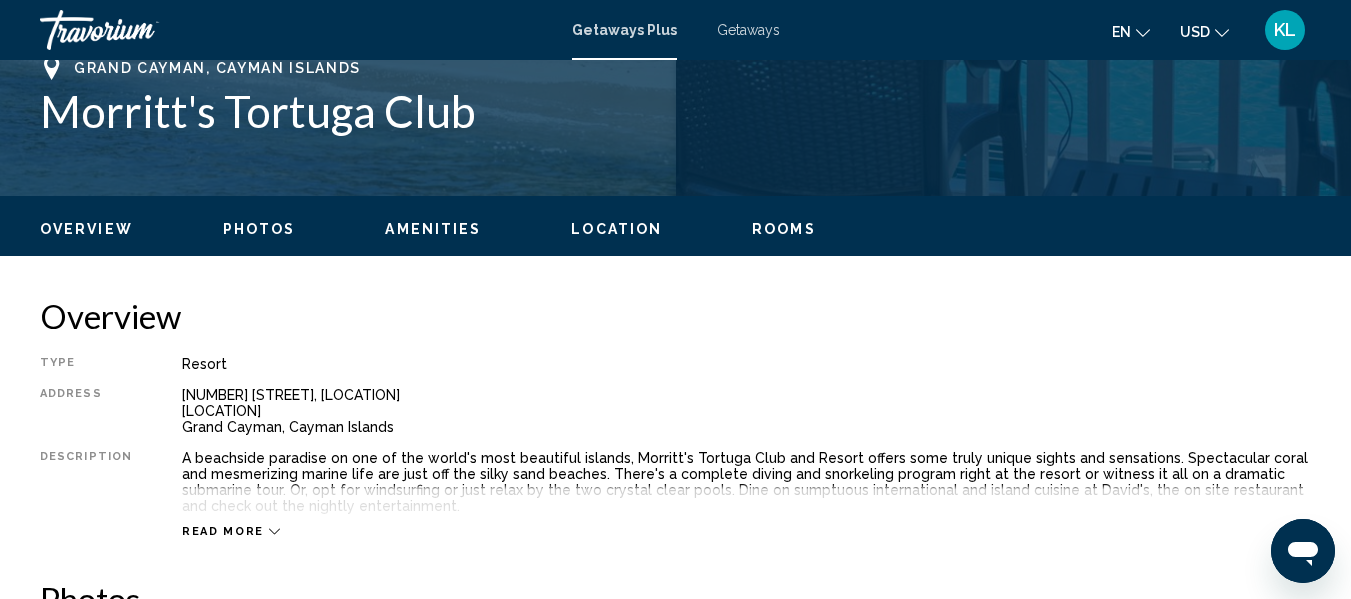 scroll, scrollTop: 236, scrollLeft: 0, axis: vertical 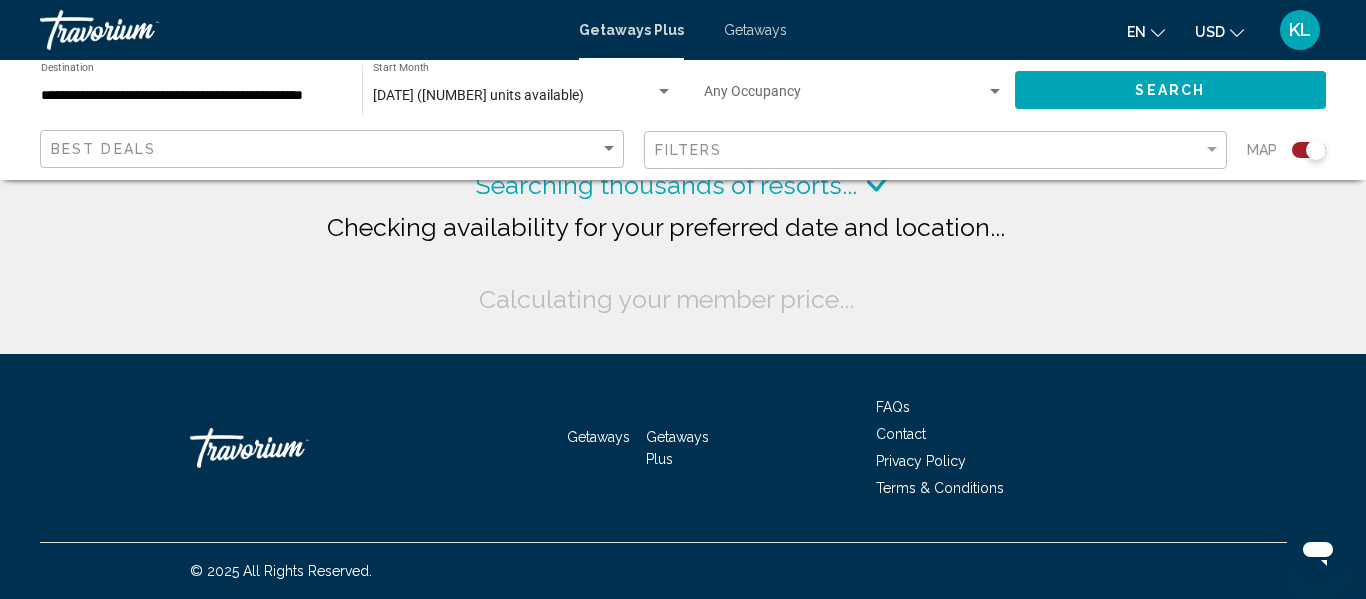 click on "Search" 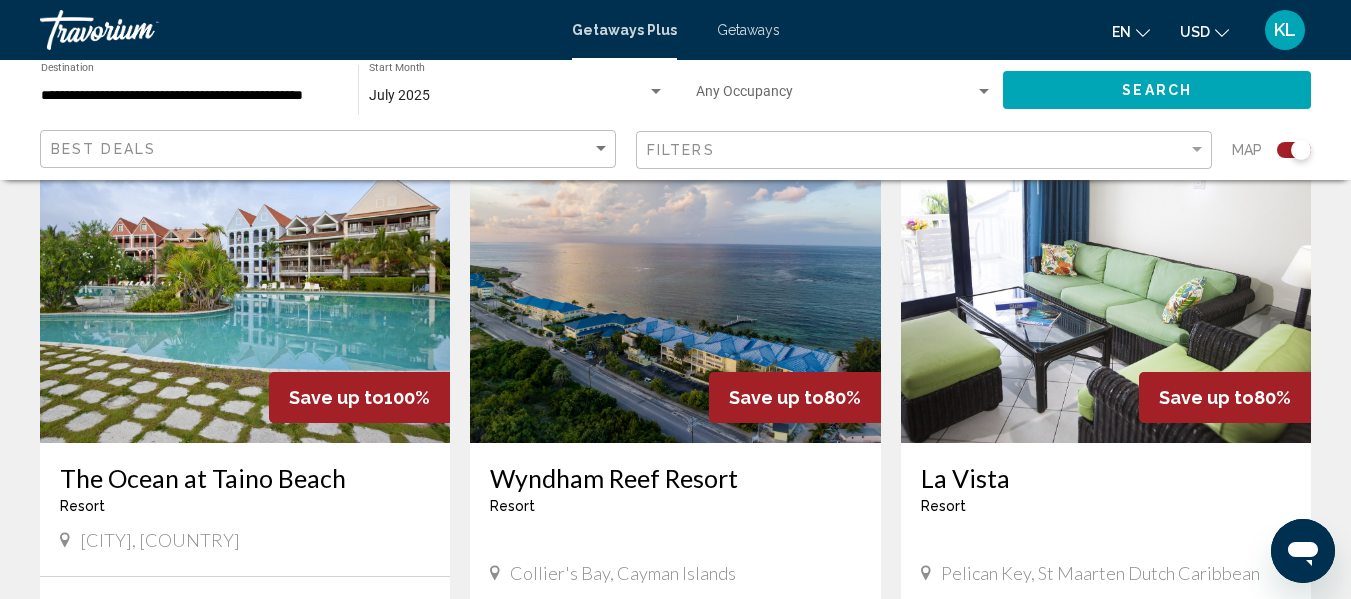 scroll, scrollTop: 2214, scrollLeft: 0, axis: vertical 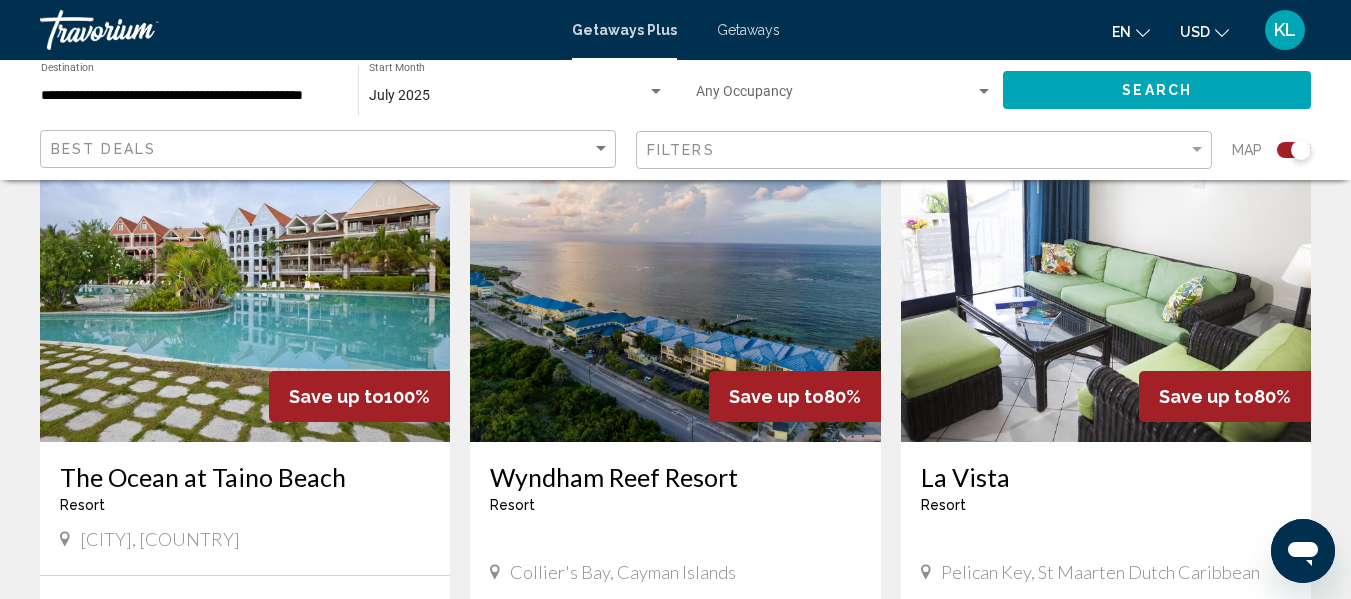 click on "Wyndham Reef Resort" at bounding box center [675, 477] 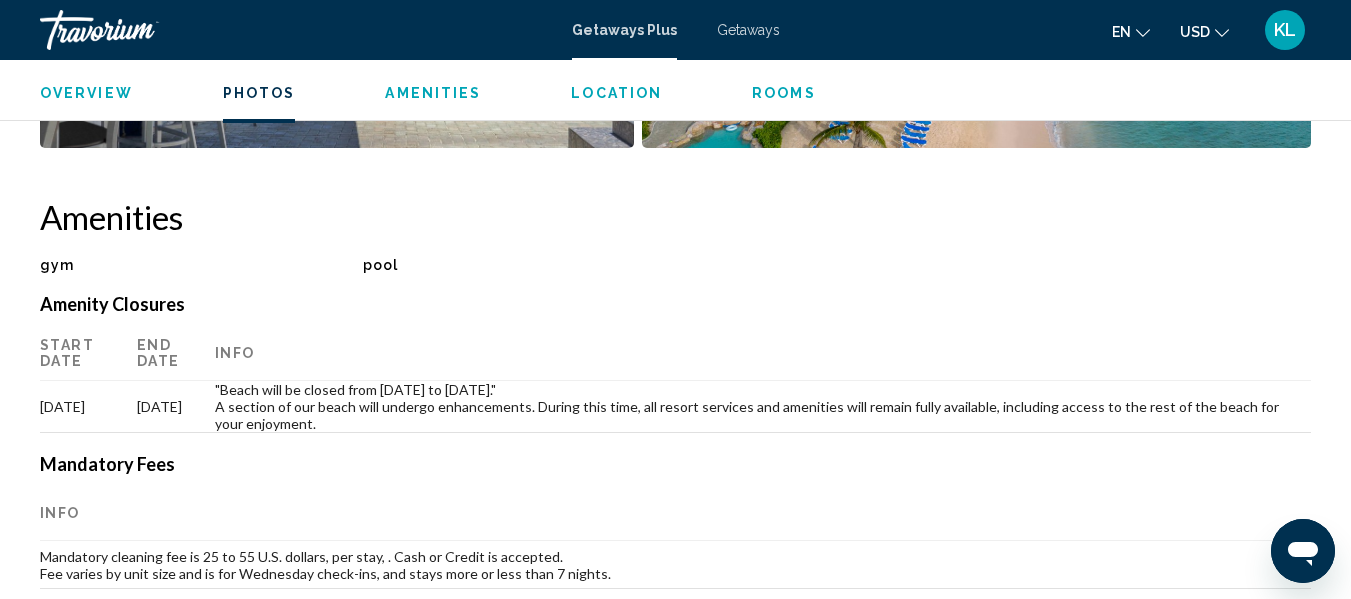 scroll, scrollTop: 1794, scrollLeft: 0, axis: vertical 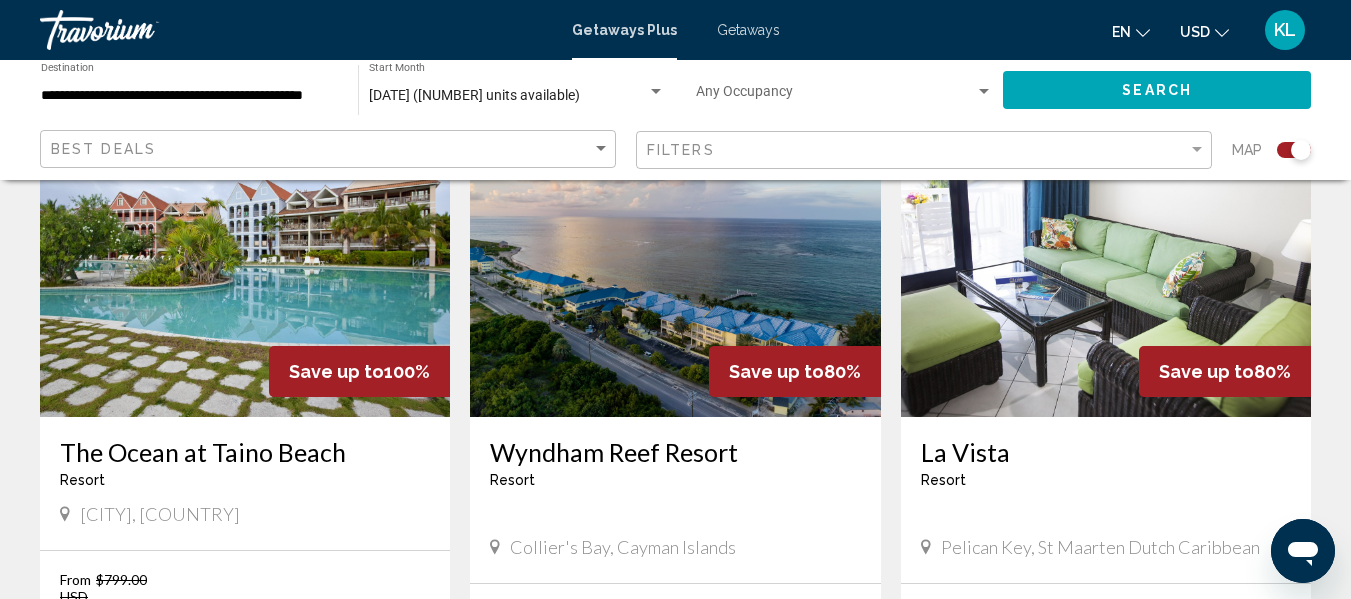 click on "Pelican Key, St Maarten Dutch Caribbean" at bounding box center (1106, 549) 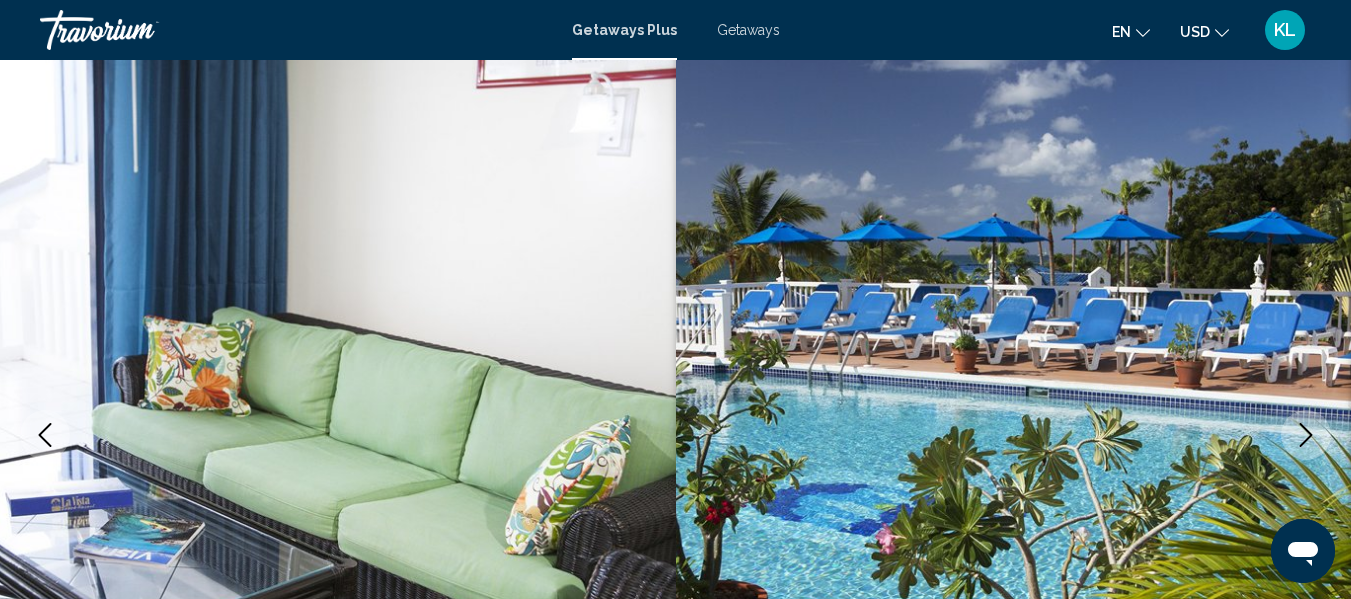 scroll, scrollTop: 0, scrollLeft: 0, axis: both 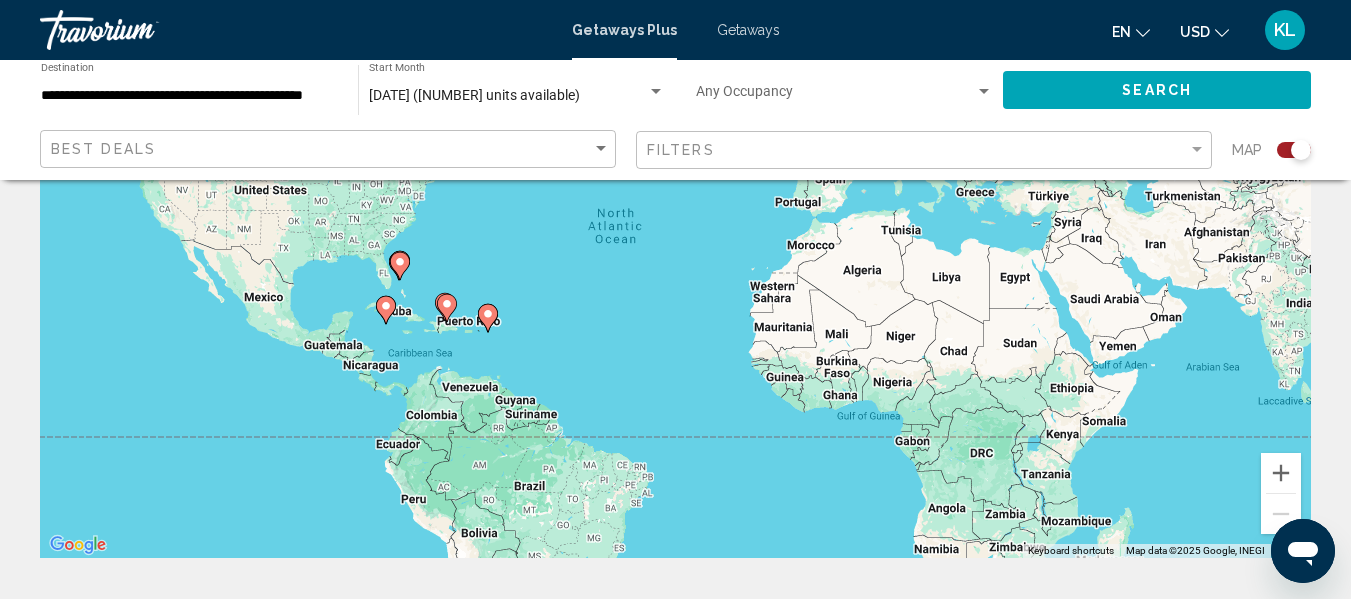 click 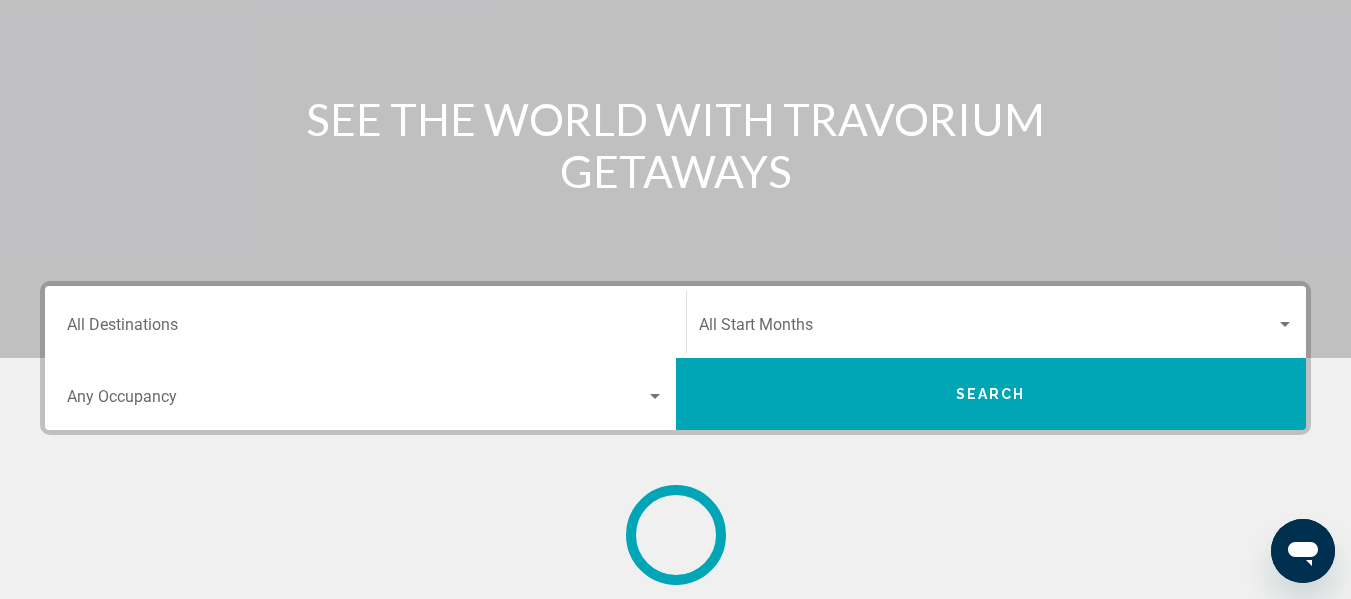 scroll, scrollTop: 0, scrollLeft: 0, axis: both 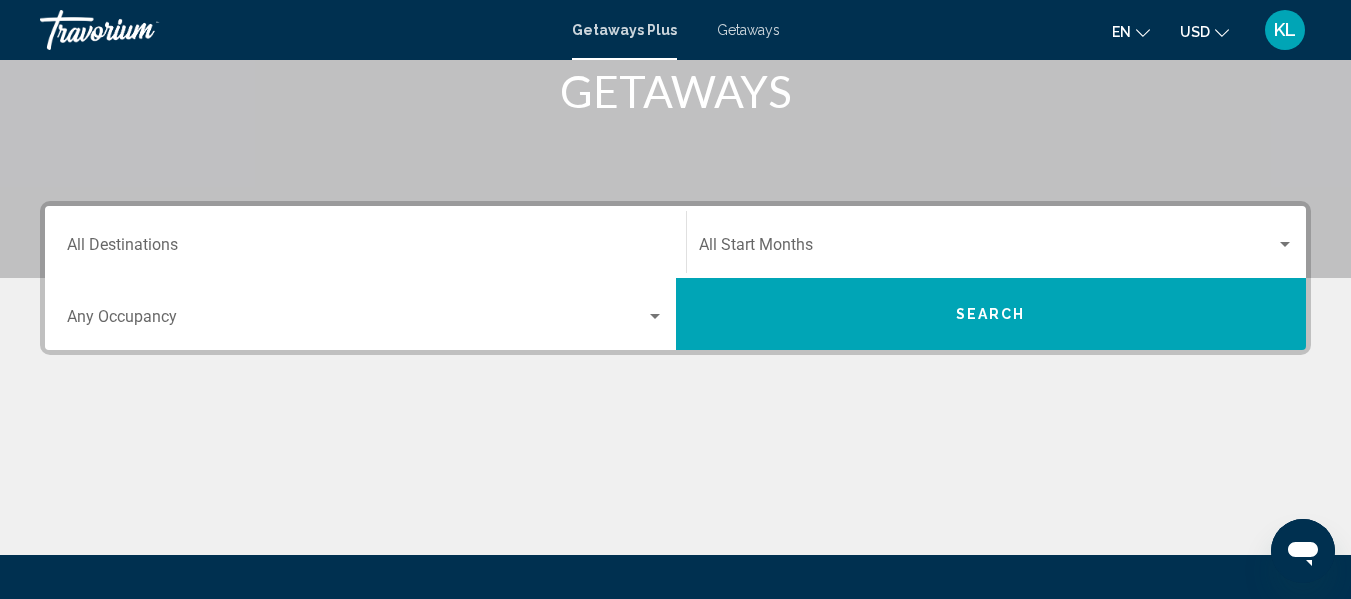 click at bounding box center [655, 316] 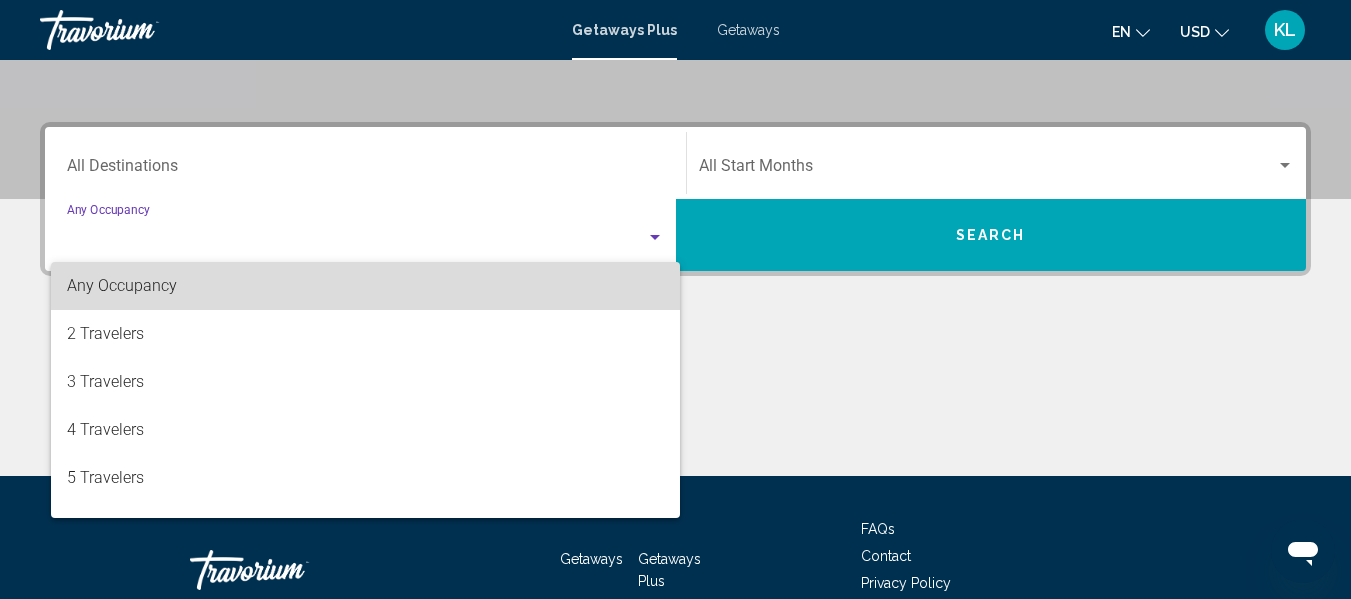 scroll, scrollTop: 321, scrollLeft: 0, axis: vertical 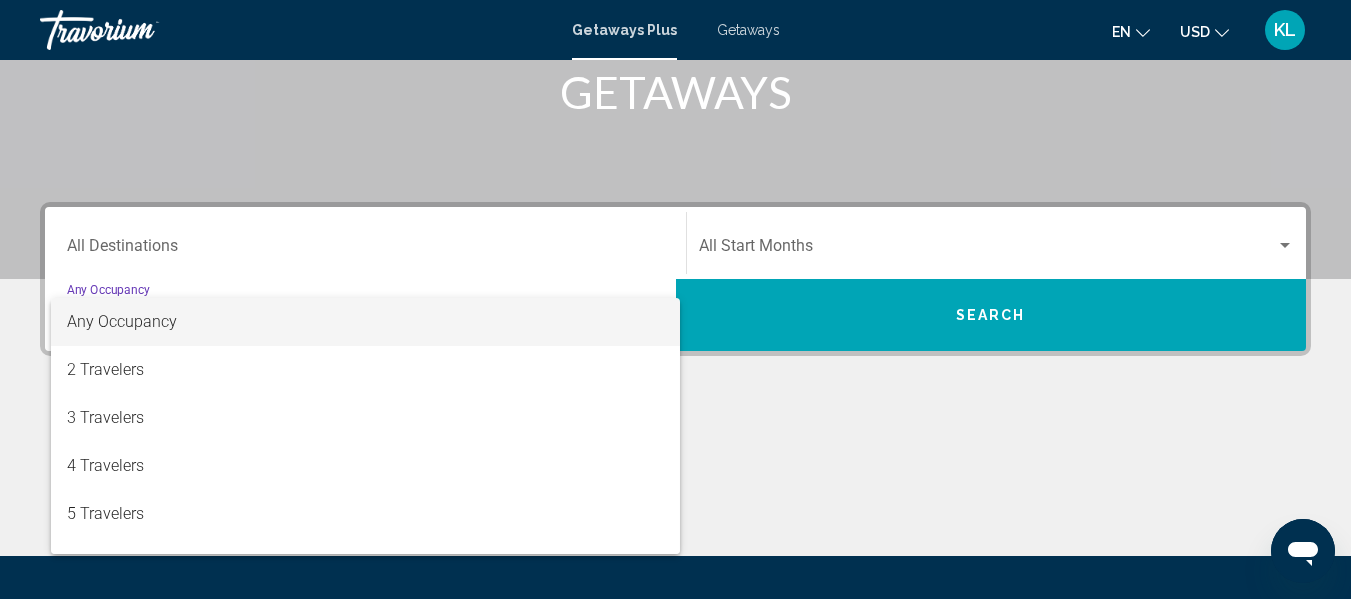 click at bounding box center (675, 299) 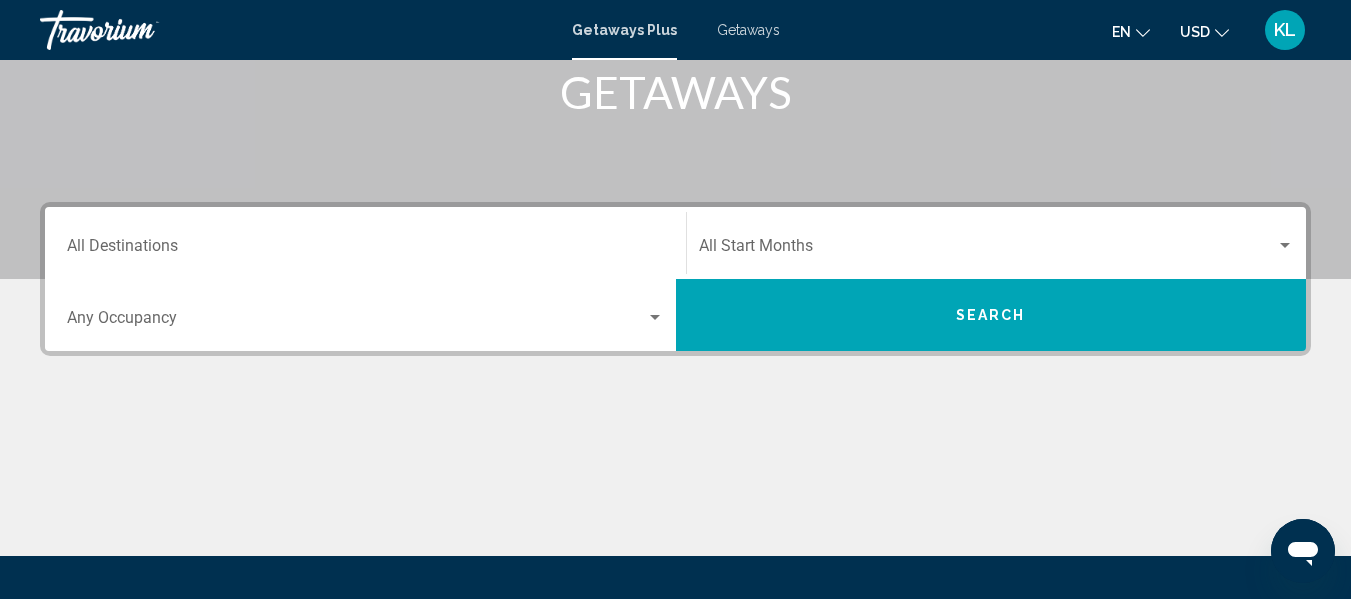 click on "Destination All Destinations" at bounding box center [365, 250] 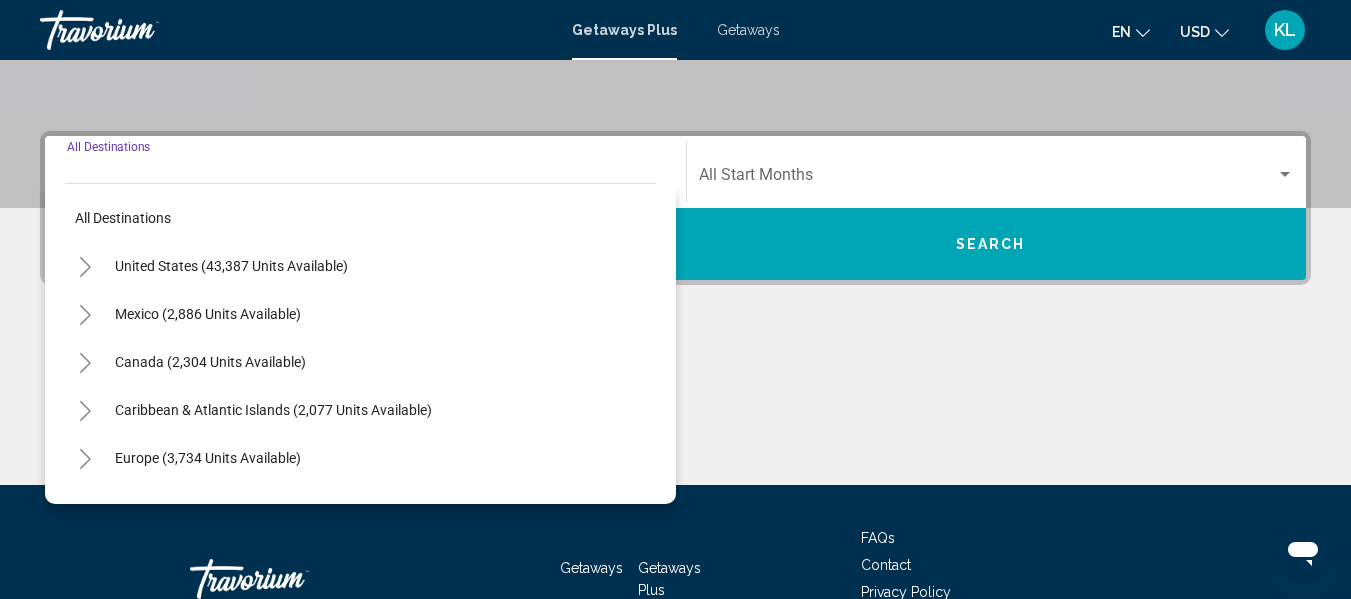 scroll, scrollTop: 458, scrollLeft: 0, axis: vertical 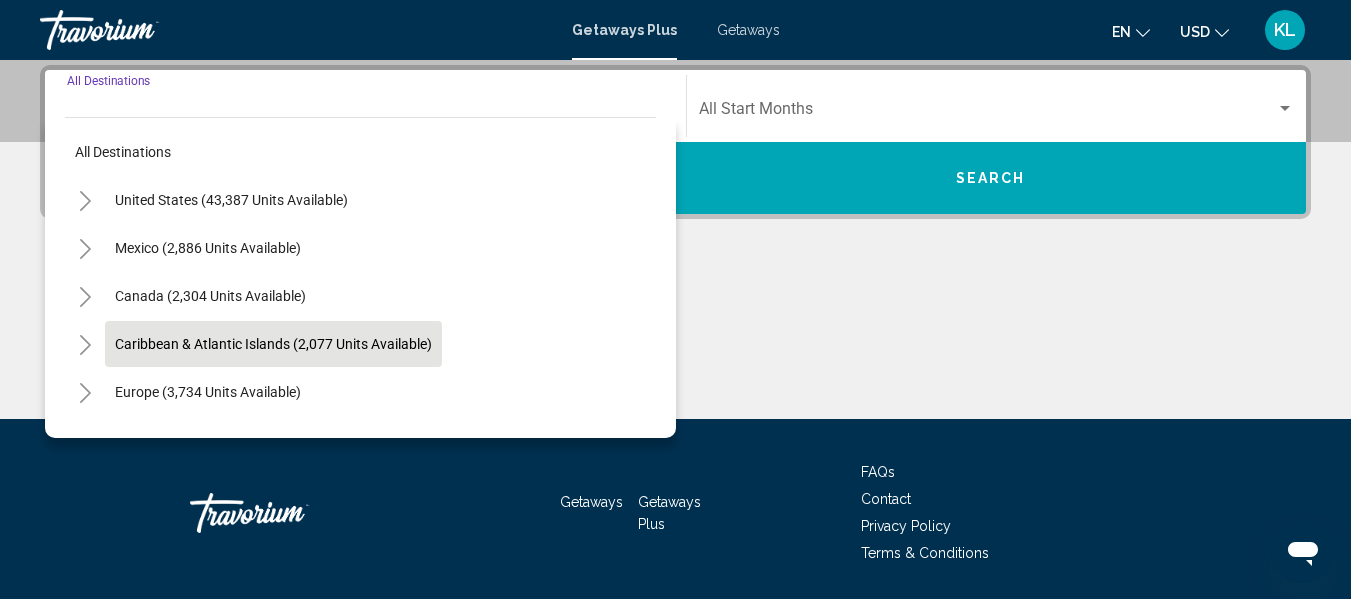 click on "Caribbean & Atlantic Islands (2,077 units available)" at bounding box center (208, 392) 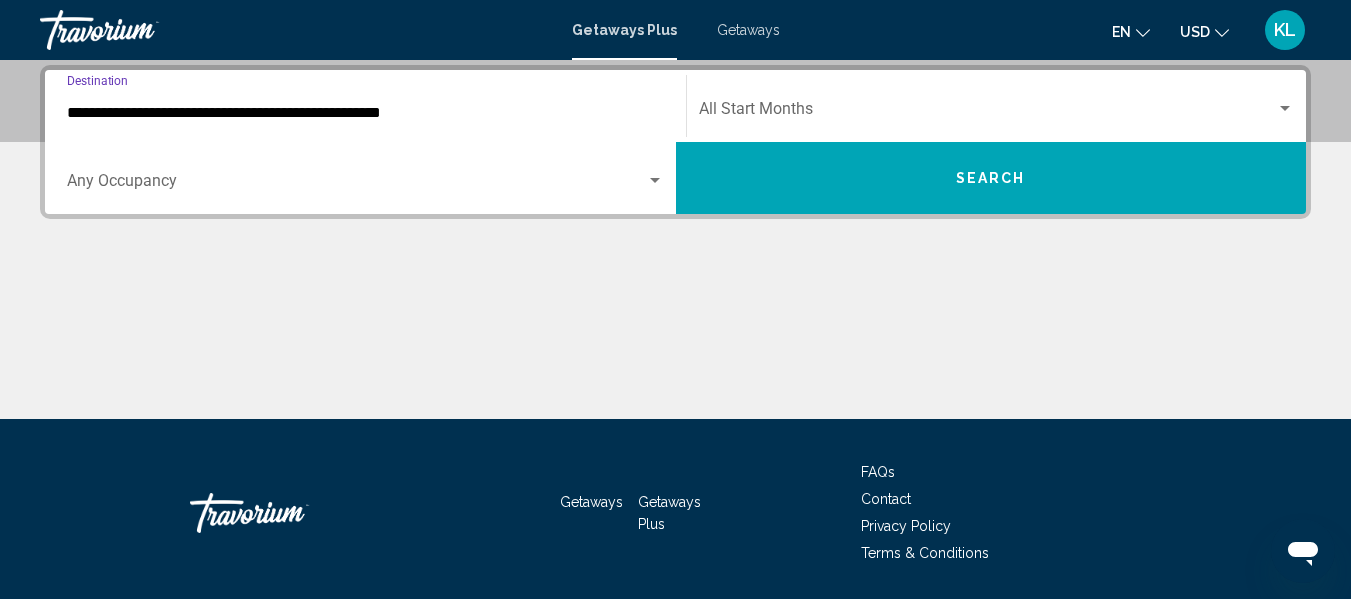 click at bounding box center (655, 181) 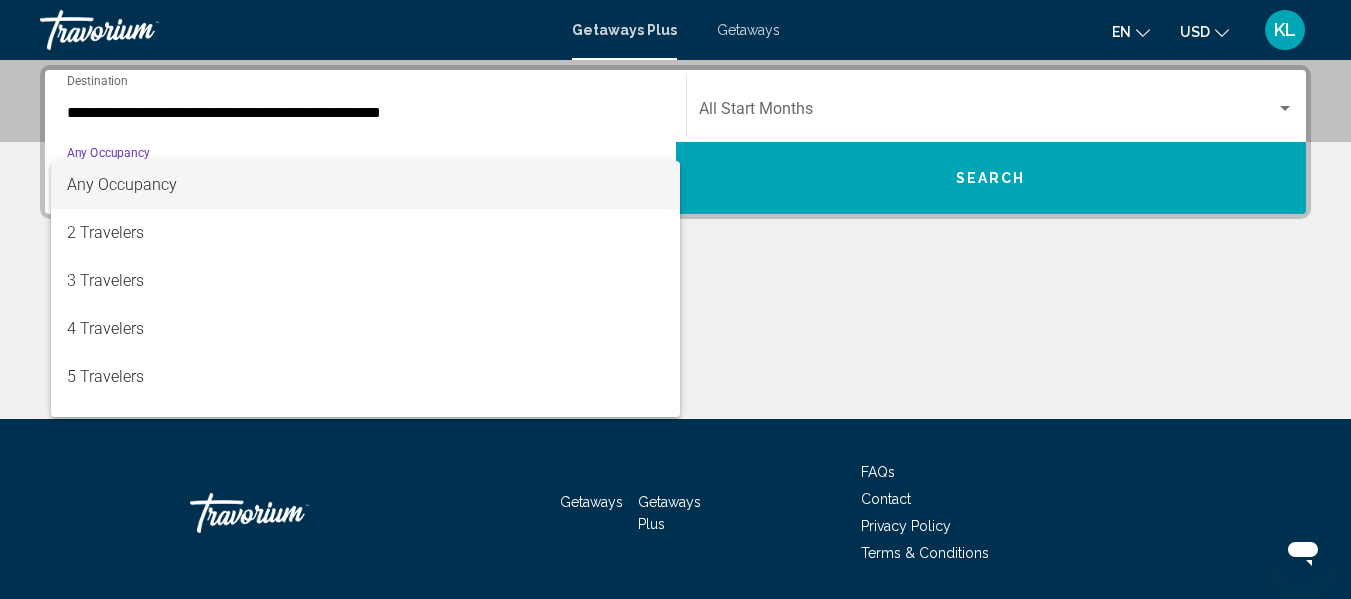 click on "Any Occupancy" at bounding box center [365, 185] 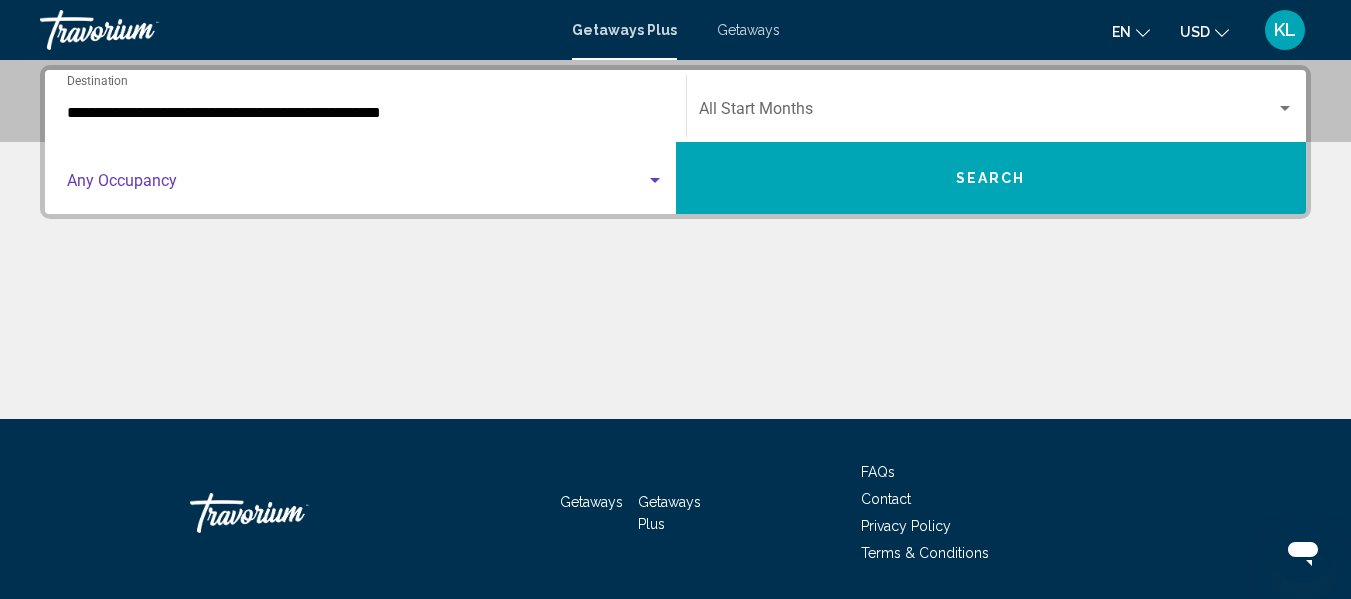 click at bounding box center (356, 185) 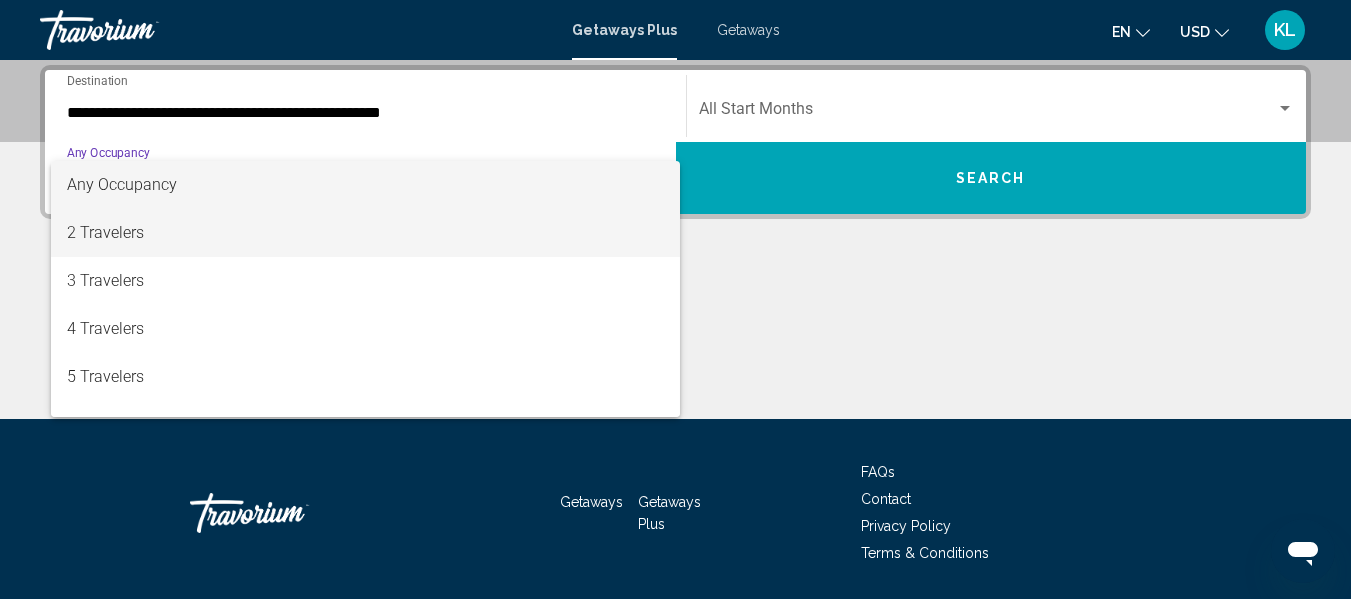 click on "2 Travelers" at bounding box center [365, 233] 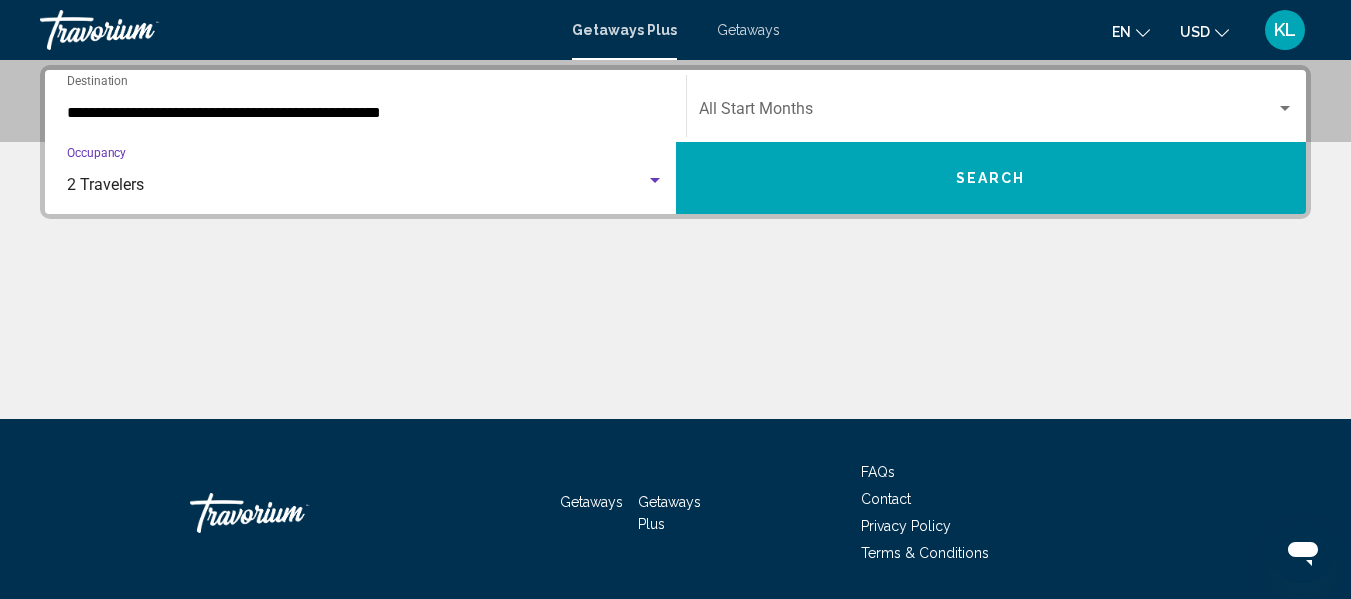 click at bounding box center [988, 113] 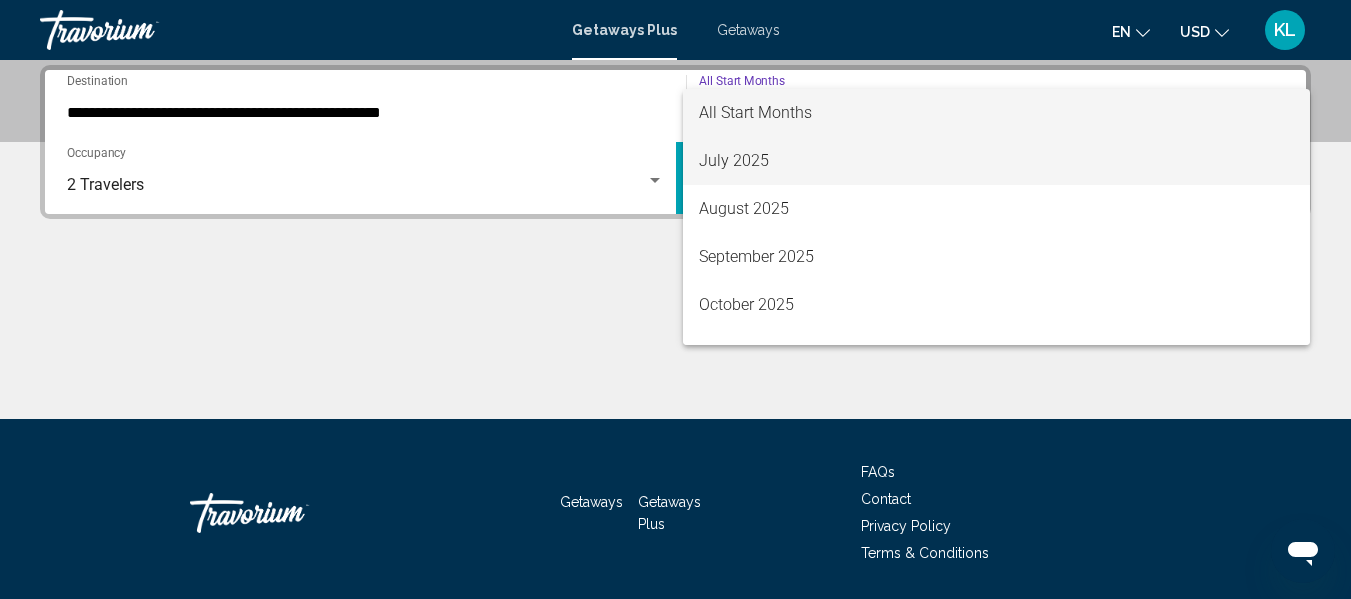 click on "July 2025" at bounding box center [997, 161] 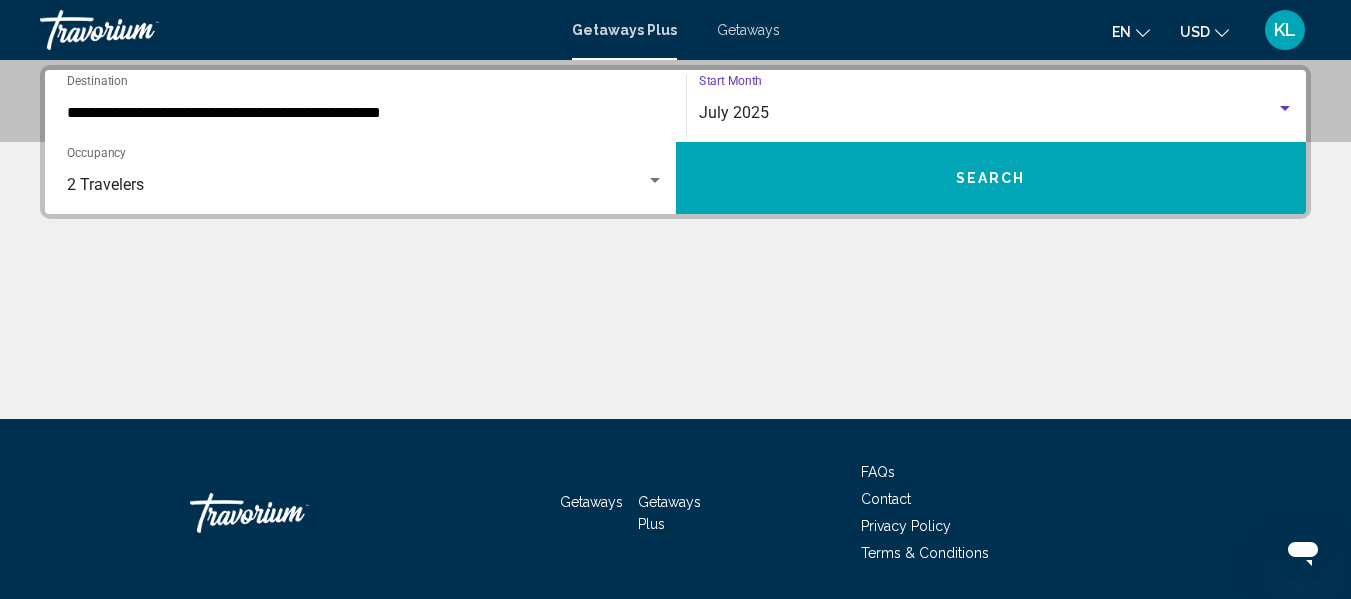 click on "Search" at bounding box center (991, 178) 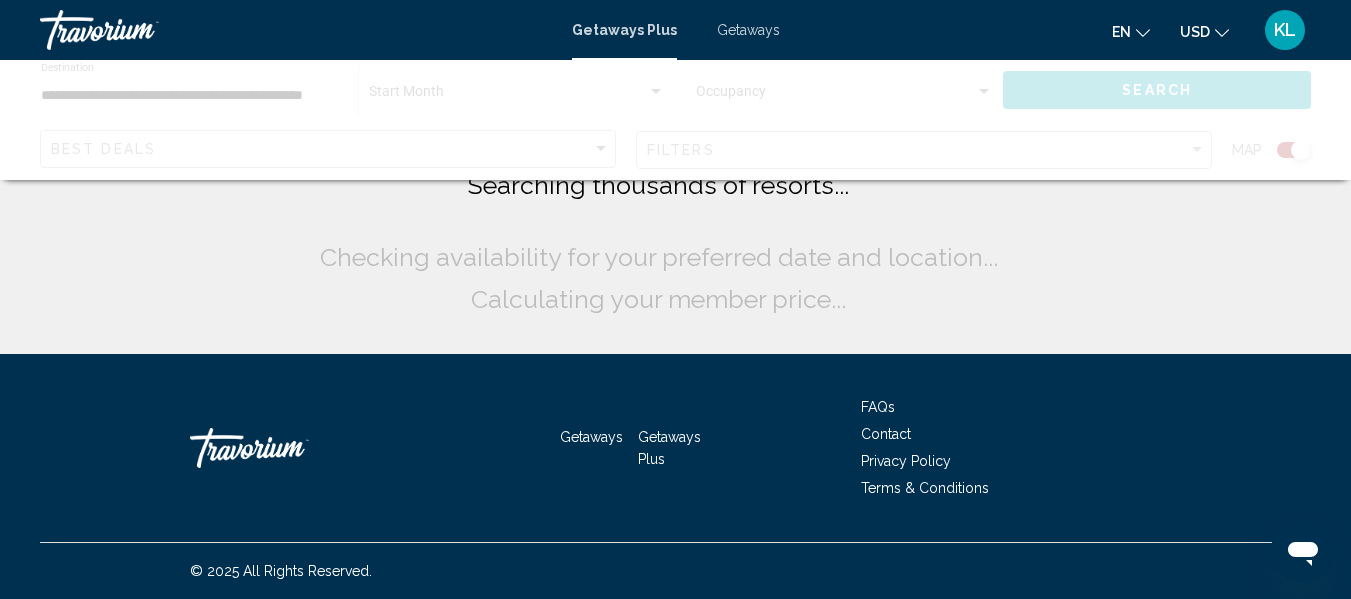 scroll, scrollTop: 0, scrollLeft: 0, axis: both 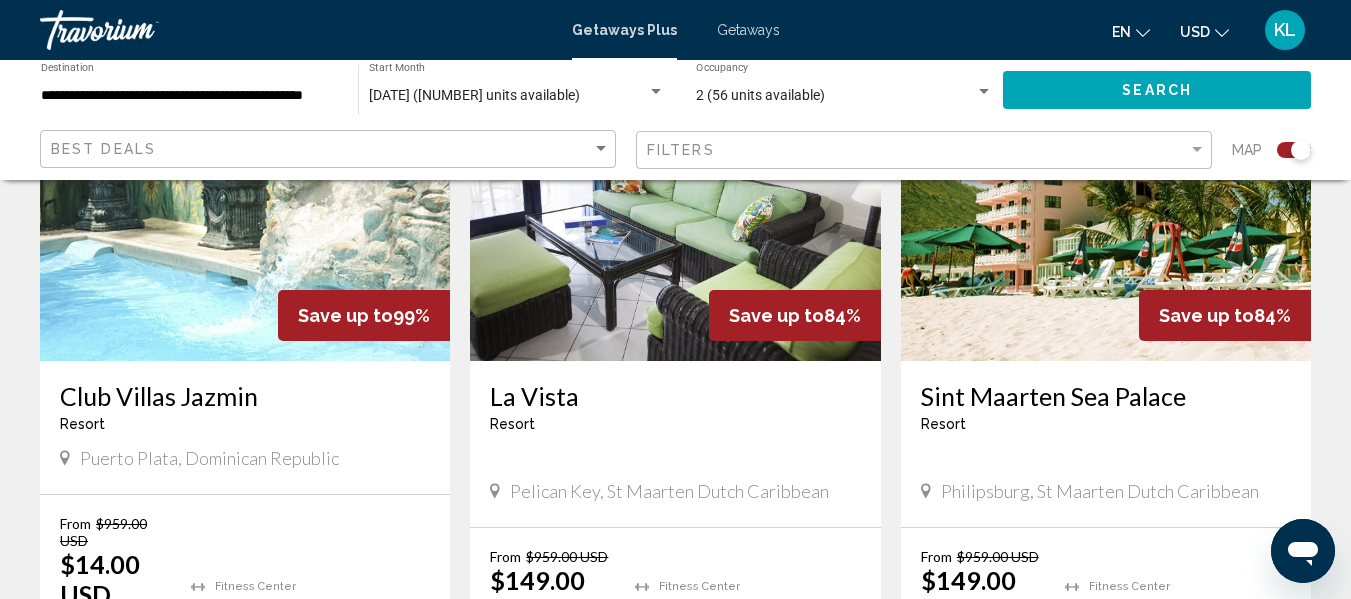 click on "Sint Maarten Sea Palace" at bounding box center [1106, 396] 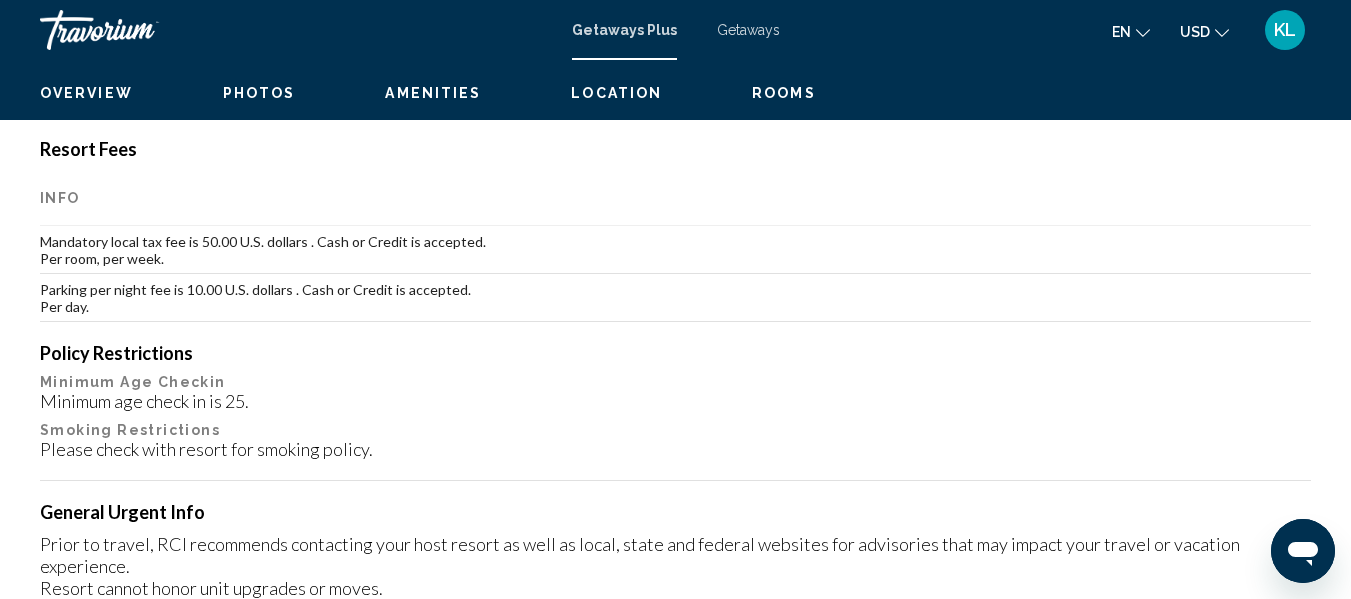 scroll, scrollTop: 236, scrollLeft: 0, axis: vertical 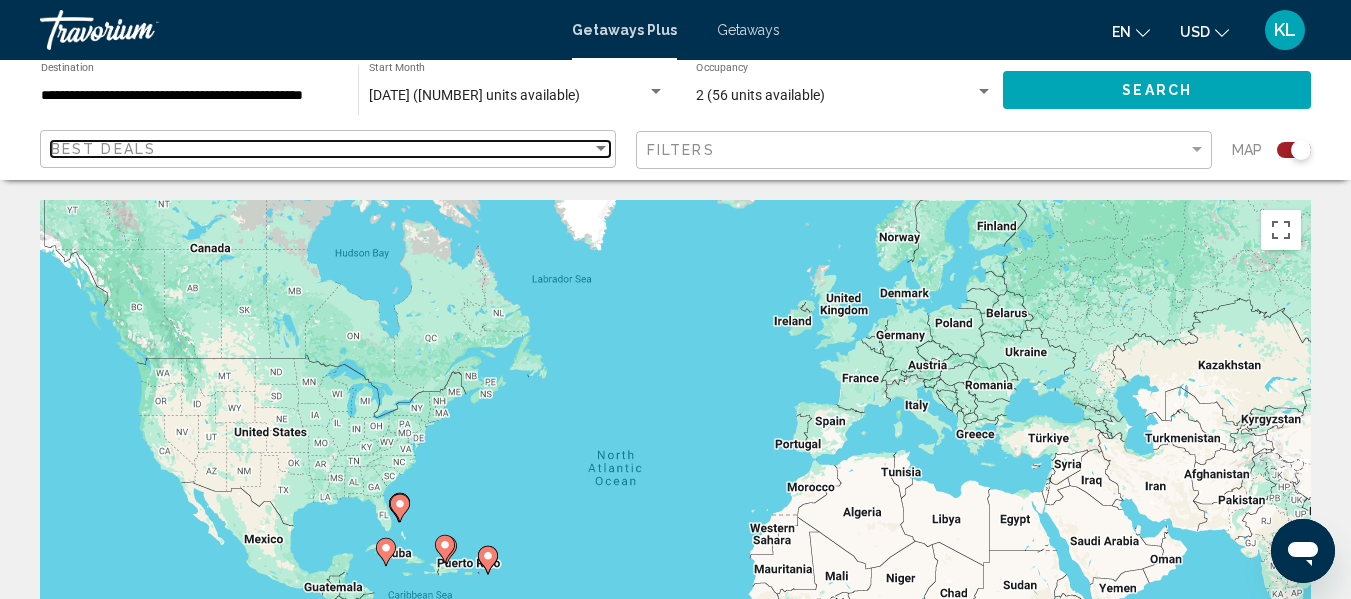 click at bounding box center [601, 148] 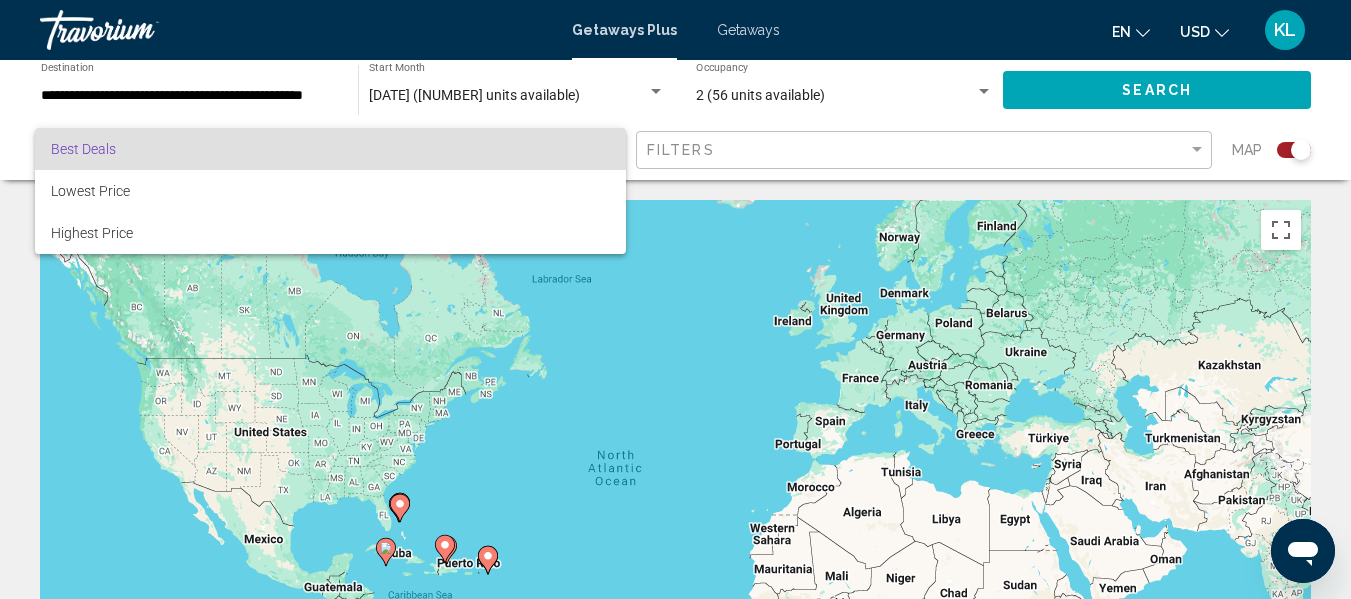 click at bounding box center (675, 299) 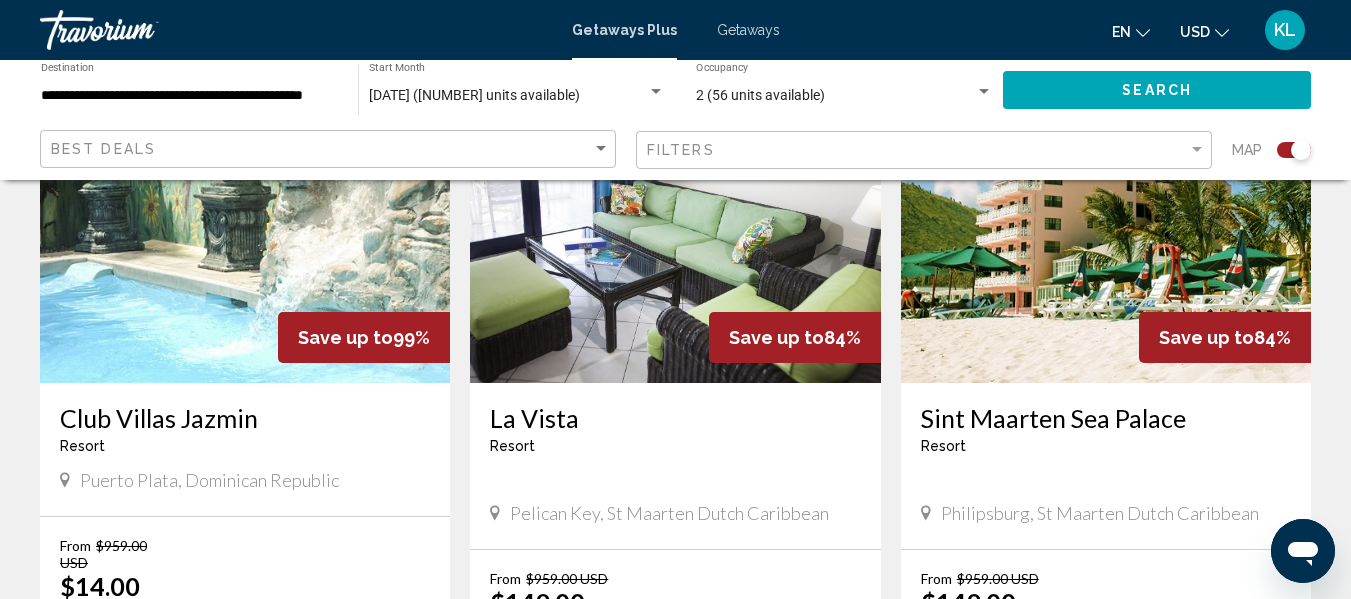 scroll, scrollTop: 2281, scrollLeft: 0, axis: vertical 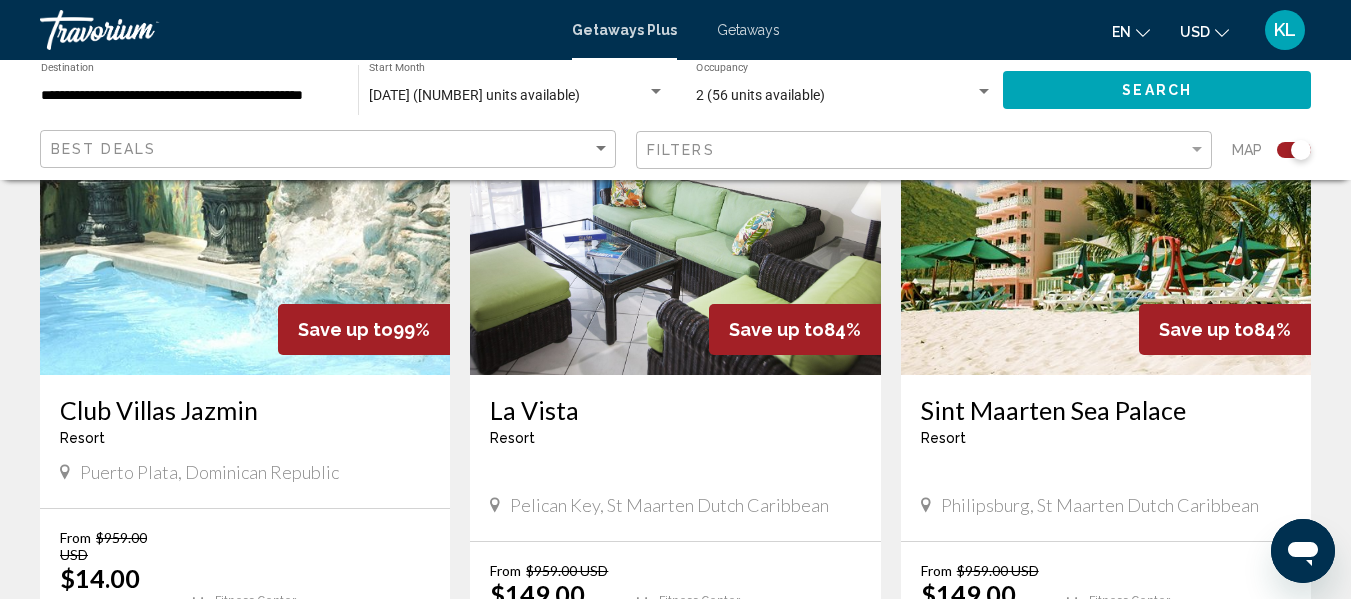 click on "Sint Maarten Sea Palace" at bounding box center (1106, 410) 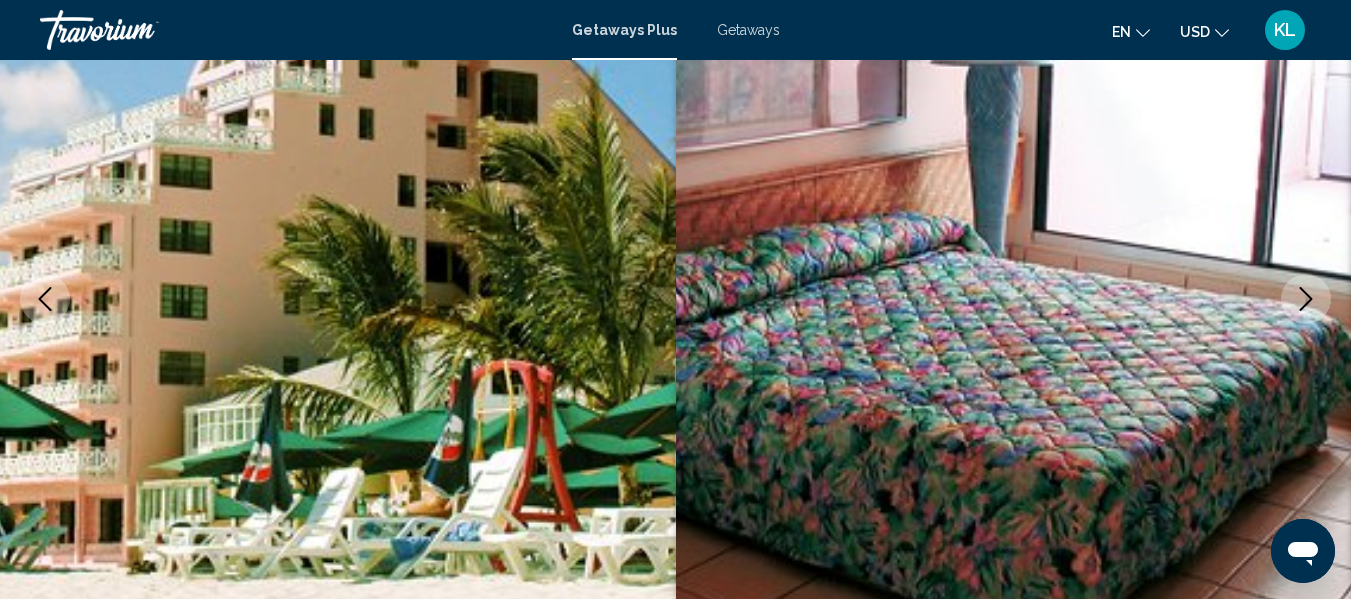 scroll, scrollTop: 0, scrollLeft: 0, axis: both 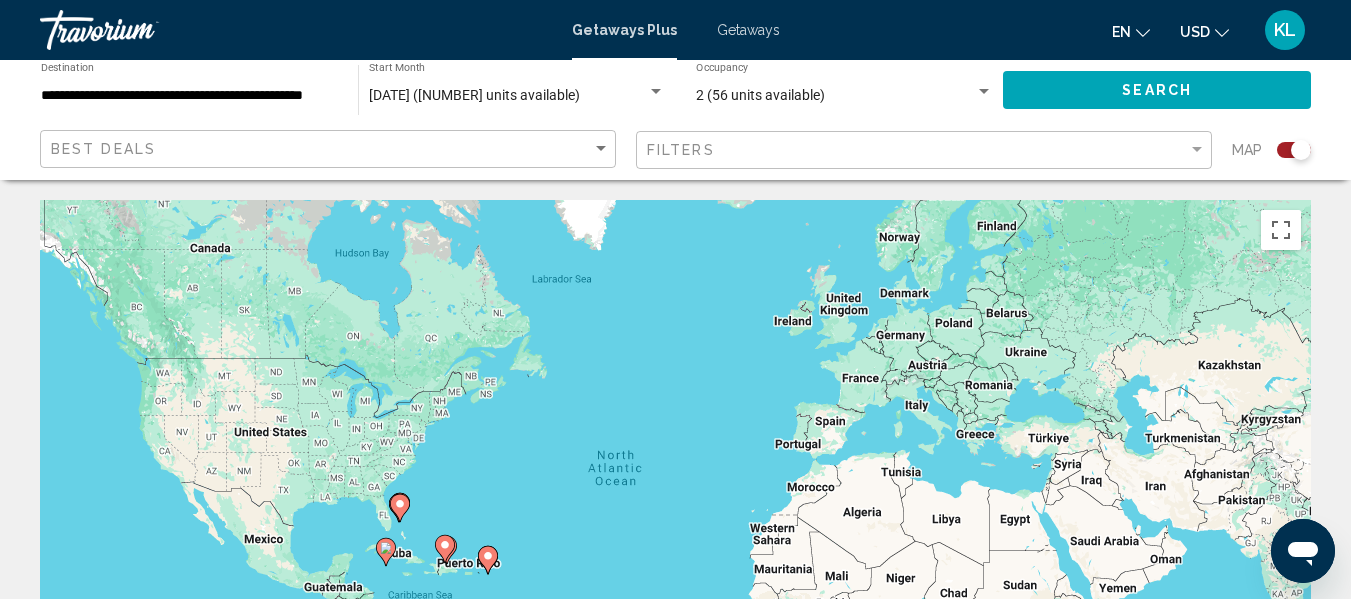 click on "**********" at bounding box center (189, 96) 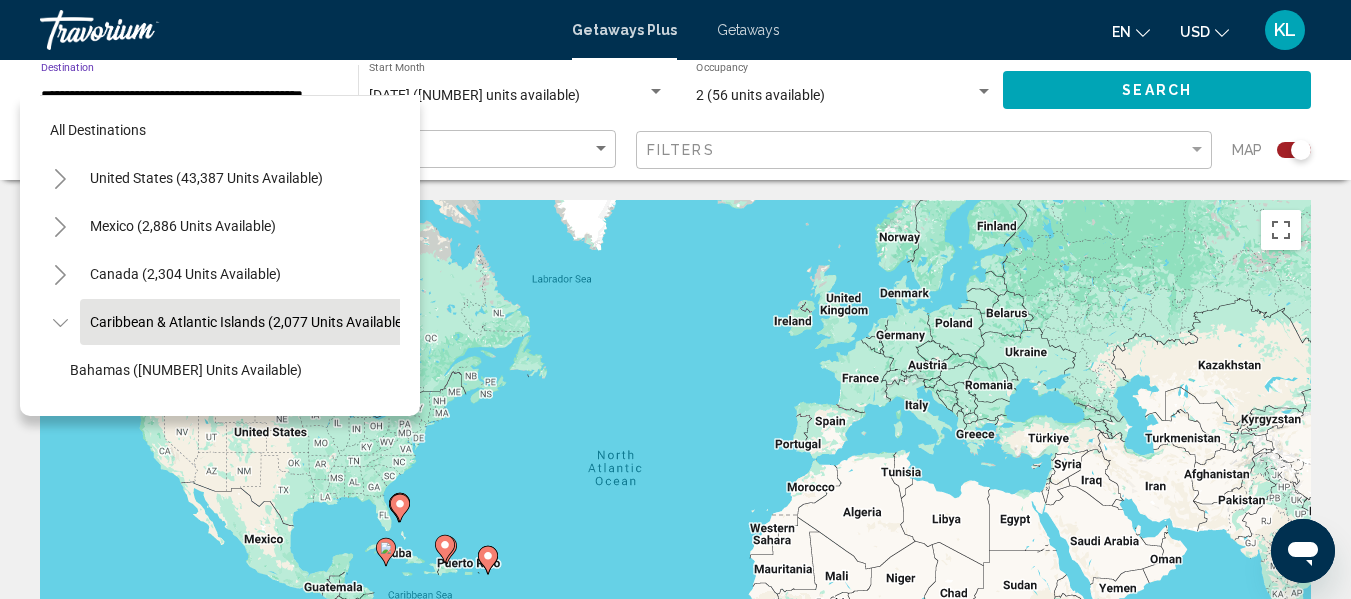 scroll, scrollTop: 79, scrollLeft: 33, axis: both 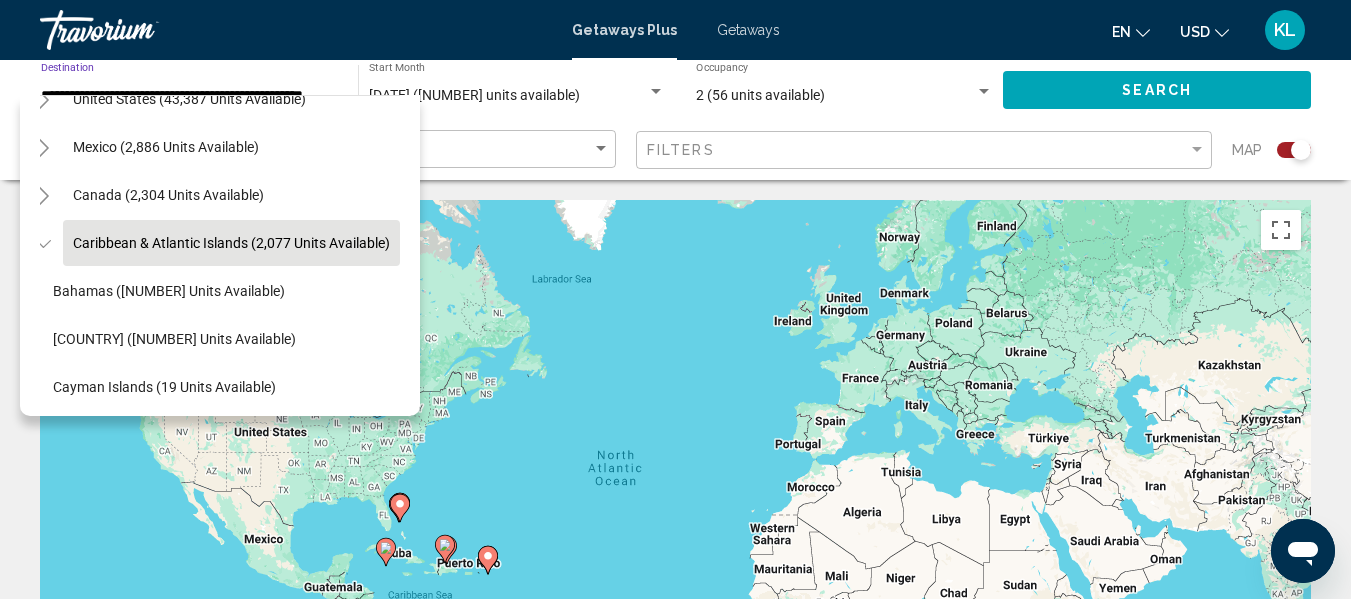 click on "Mexico (2,886 units available)" at bounding box center (203, 195) 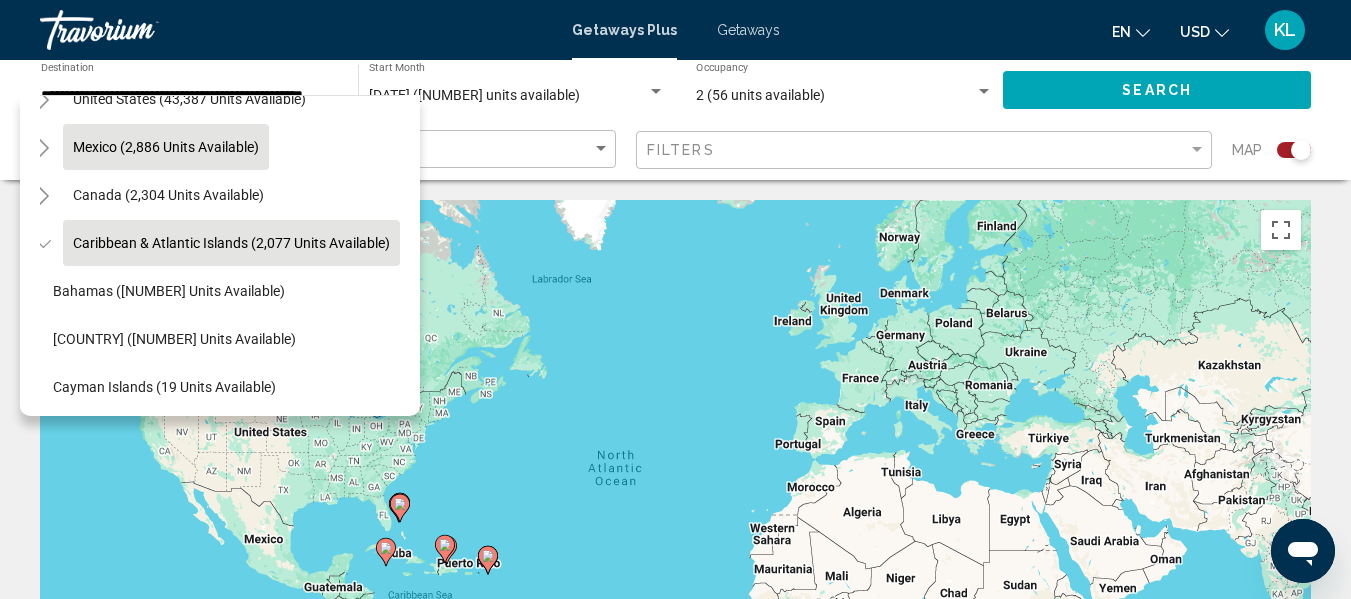click on "Mexico (2,886 units available)" at bounding box center (168, 195) 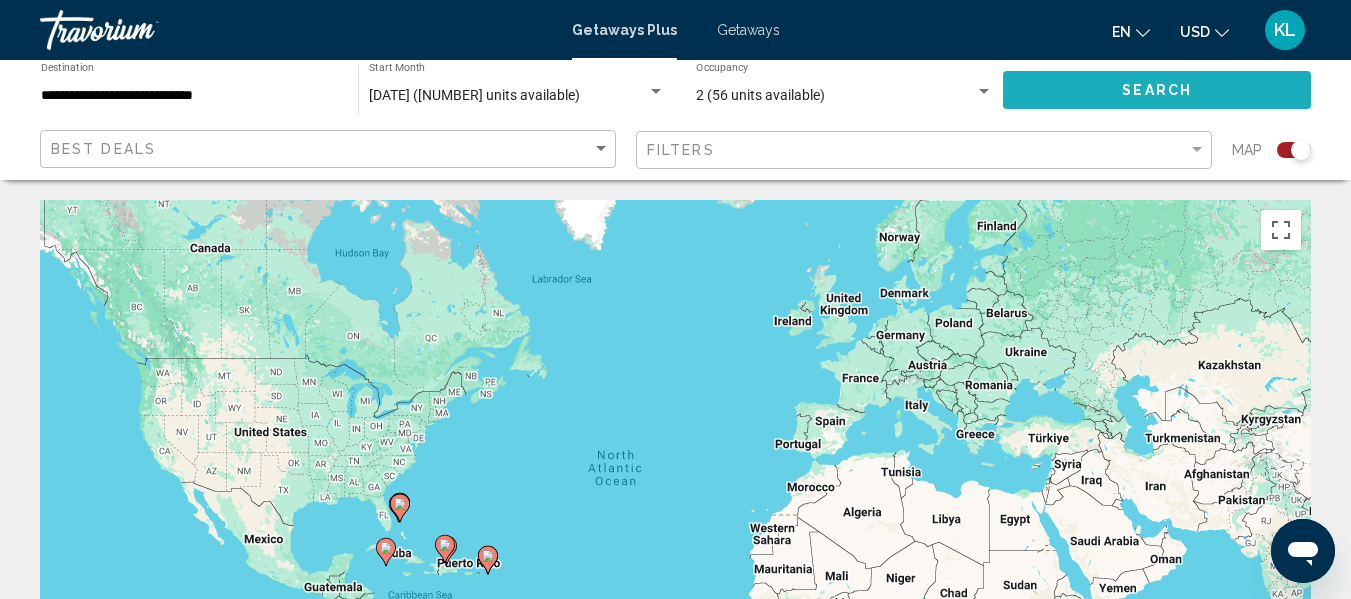 click on "Search" 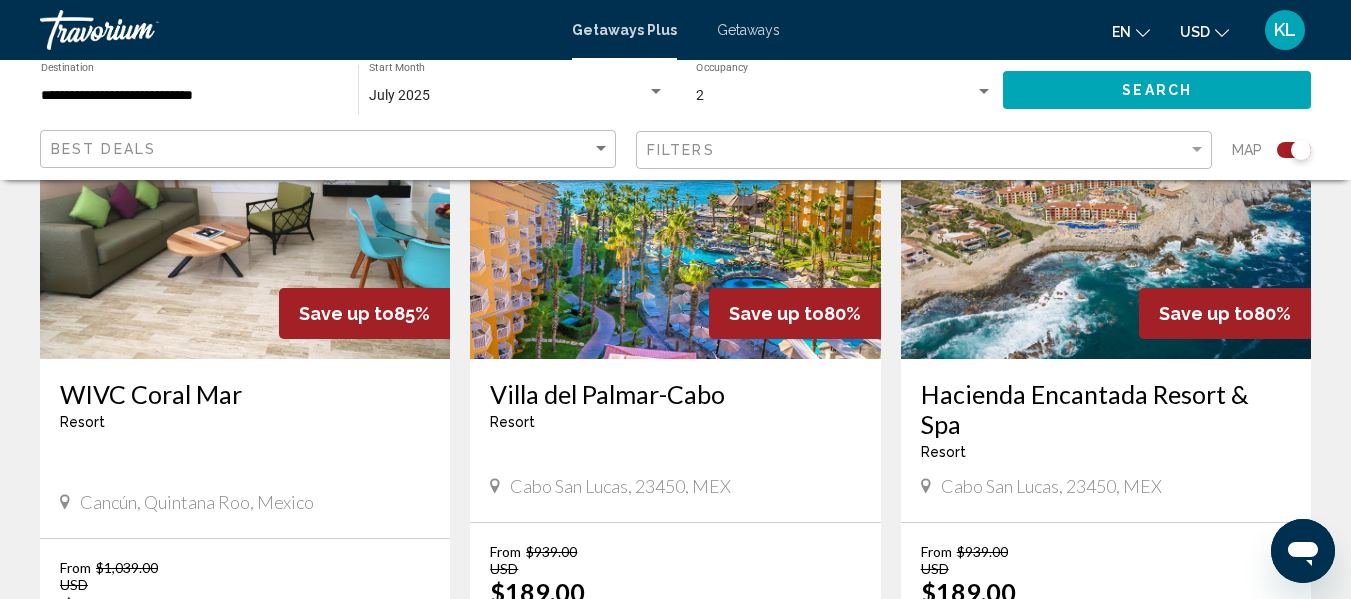 scroll, scrollTop: 2330, scrollLeft: 0, axis: vertical 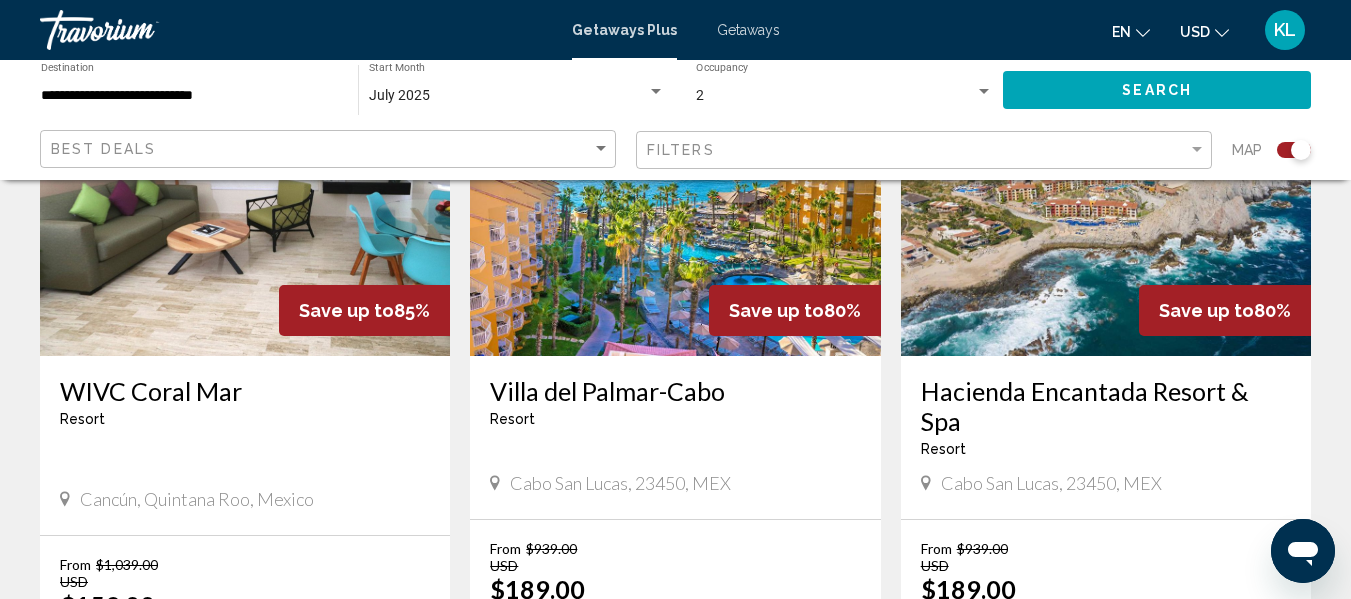 click at bounding box center [675, 196] 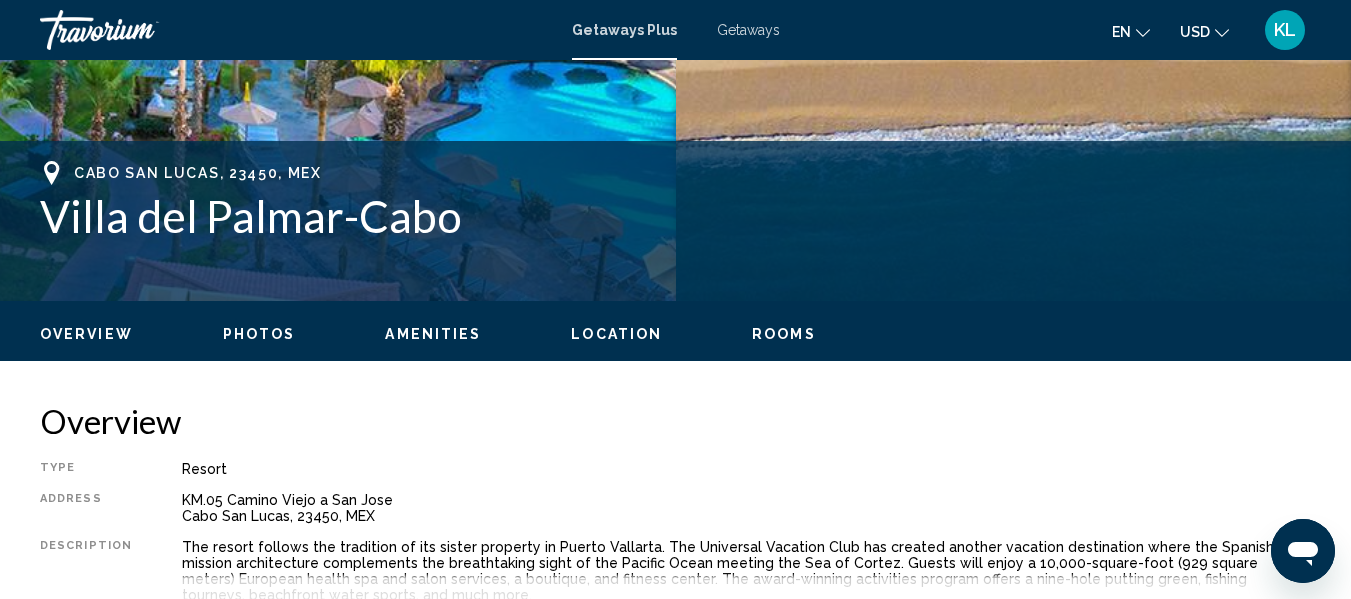 scroll, scrollTop: 688, scrollLeft: 0, axis: vertical 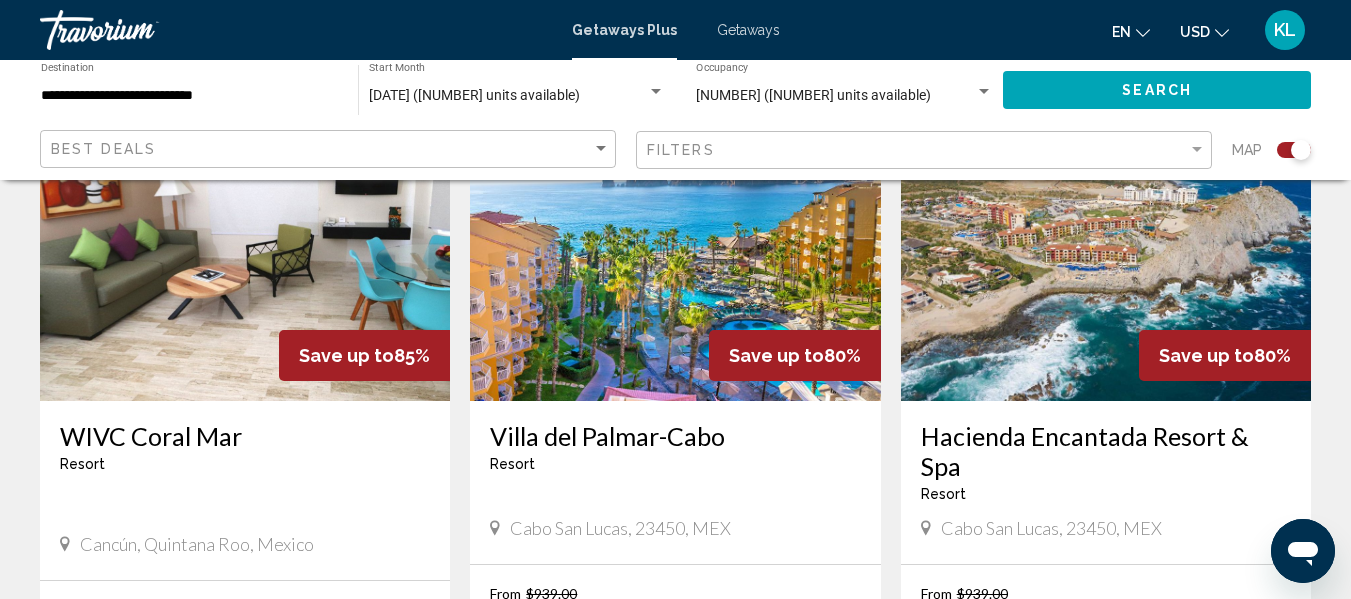 click on "Villa del Palmar-Cabo" at bounding box center [675, 436] 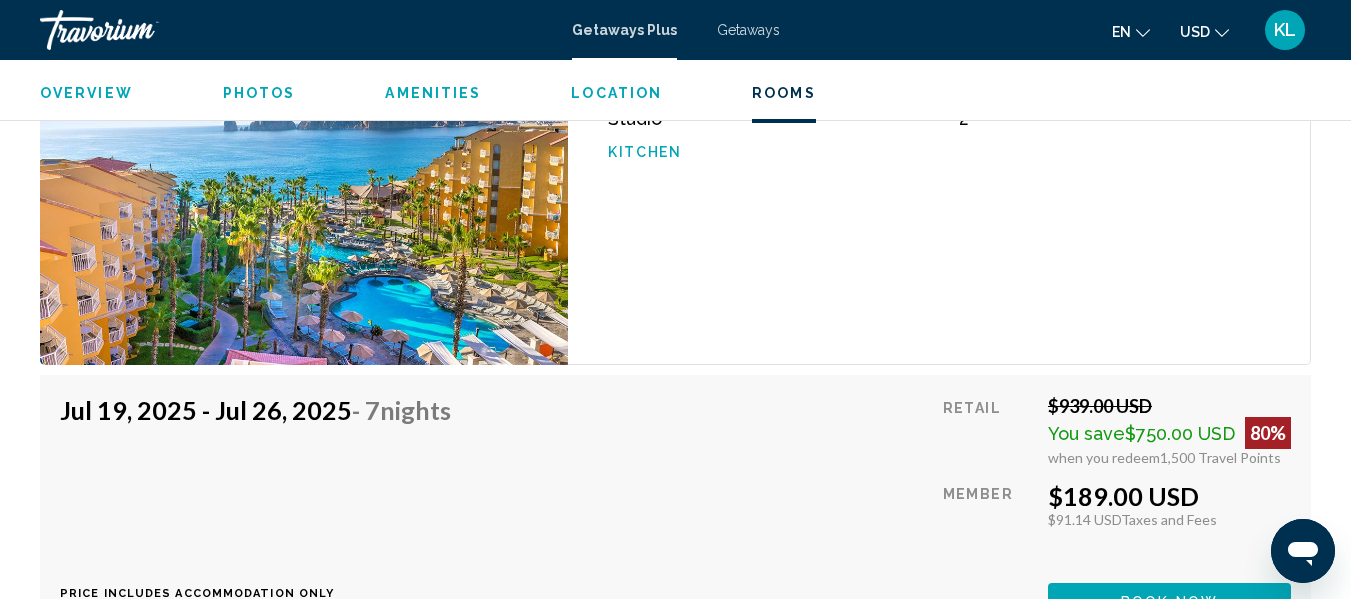 scroll, scrollTop: 3573, scrollLeft: 0, axis: vertical 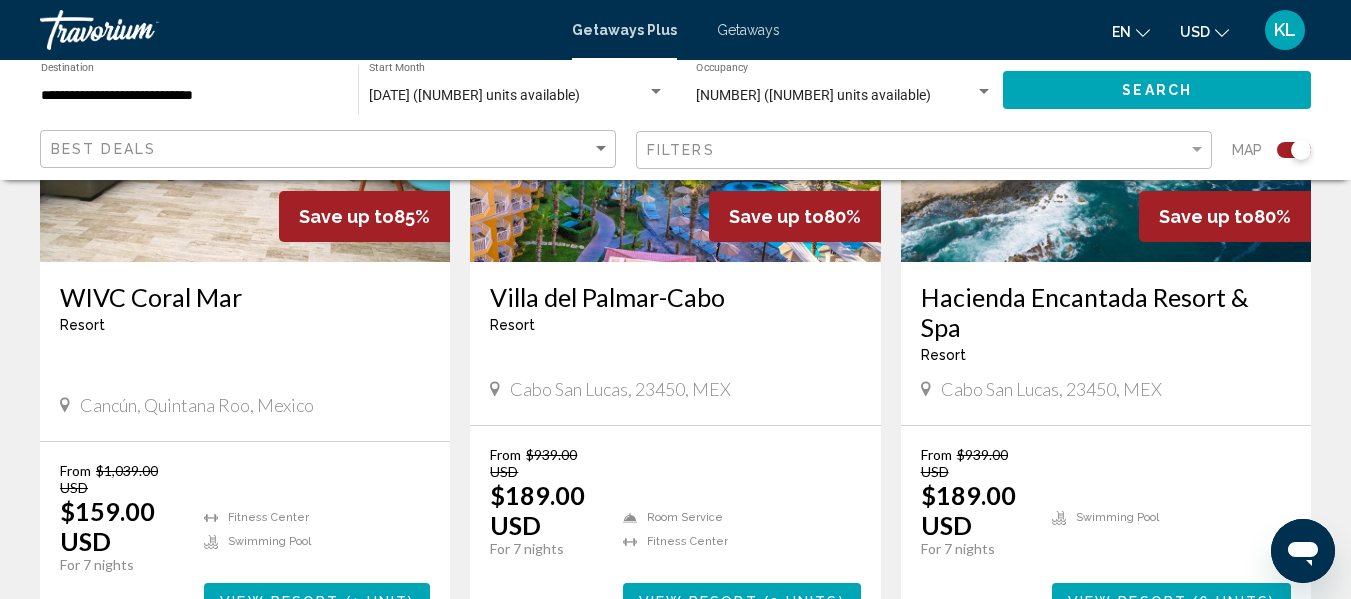 click on "Hacienda Encantada Resort & Spa" at bounding box center (1106, 312) 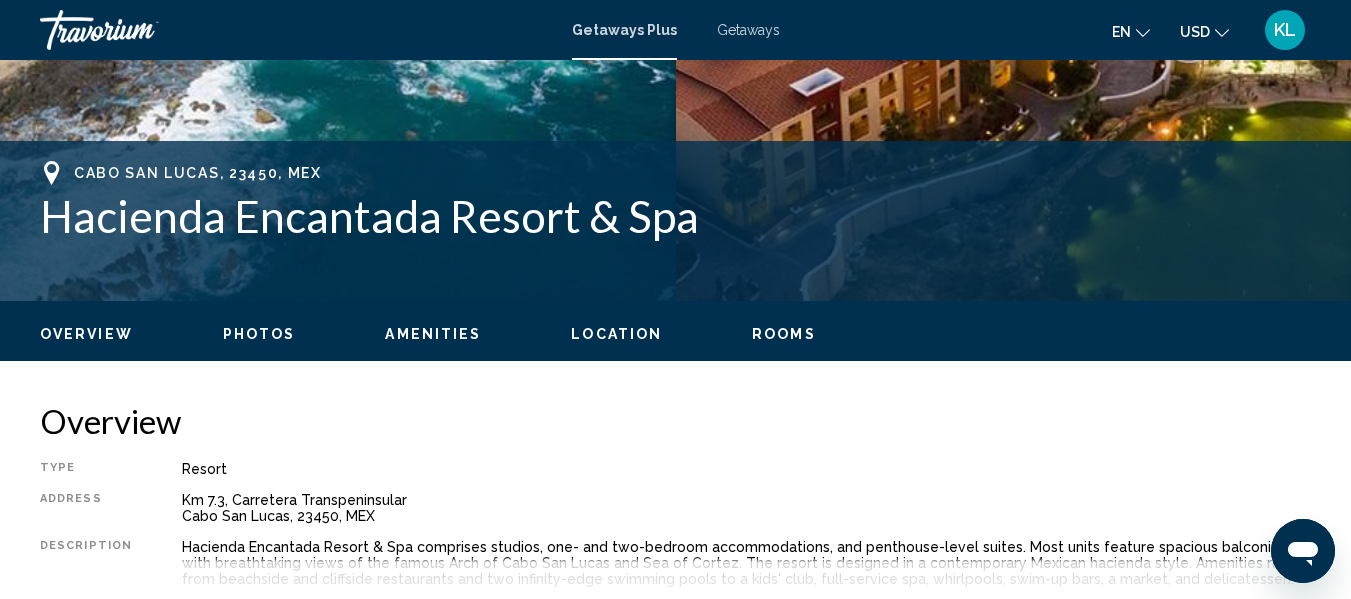 scroll, scrollTop: 711, scrollLeft: 0, axis: vertical 